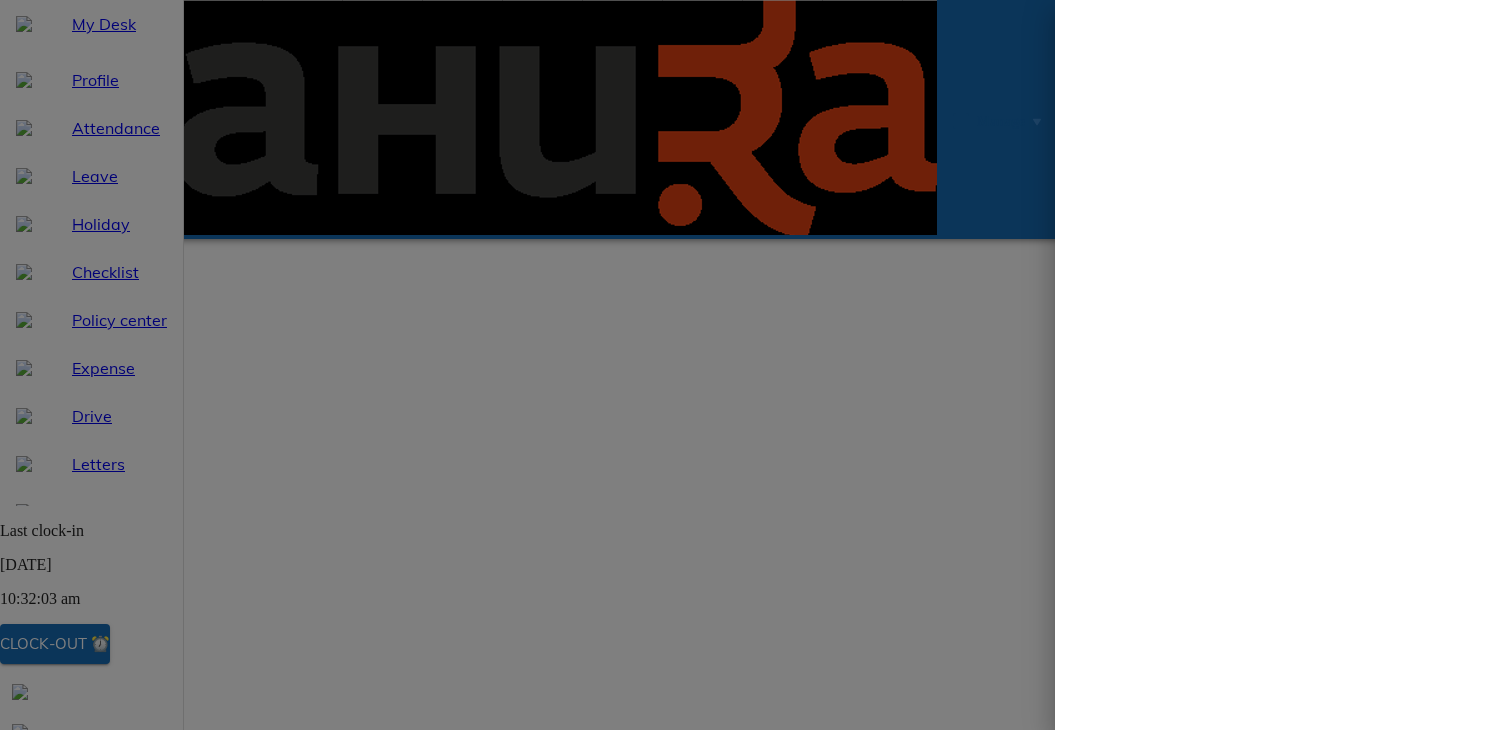 select on "7" 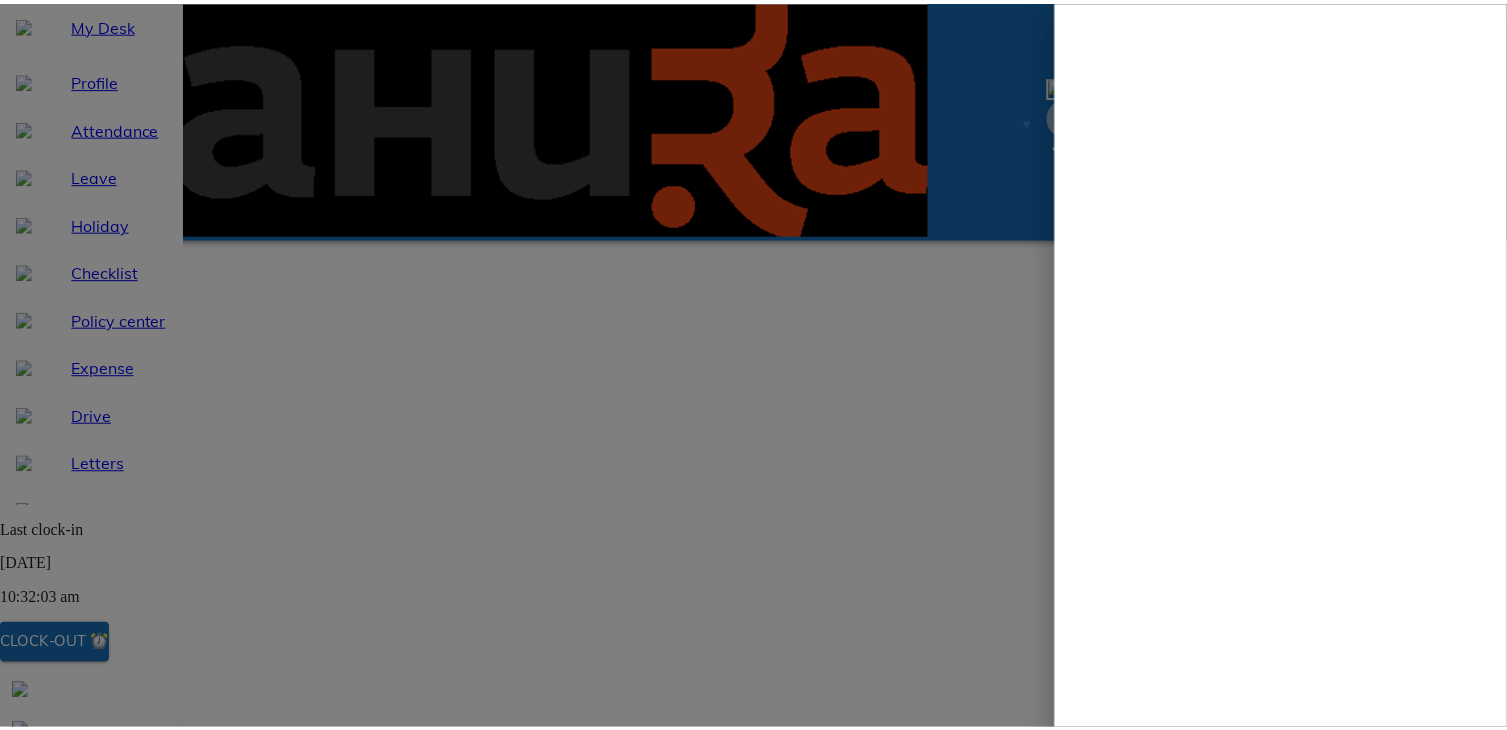 scroll, scrollTop: 0, scrollLeft: 0, axis: both 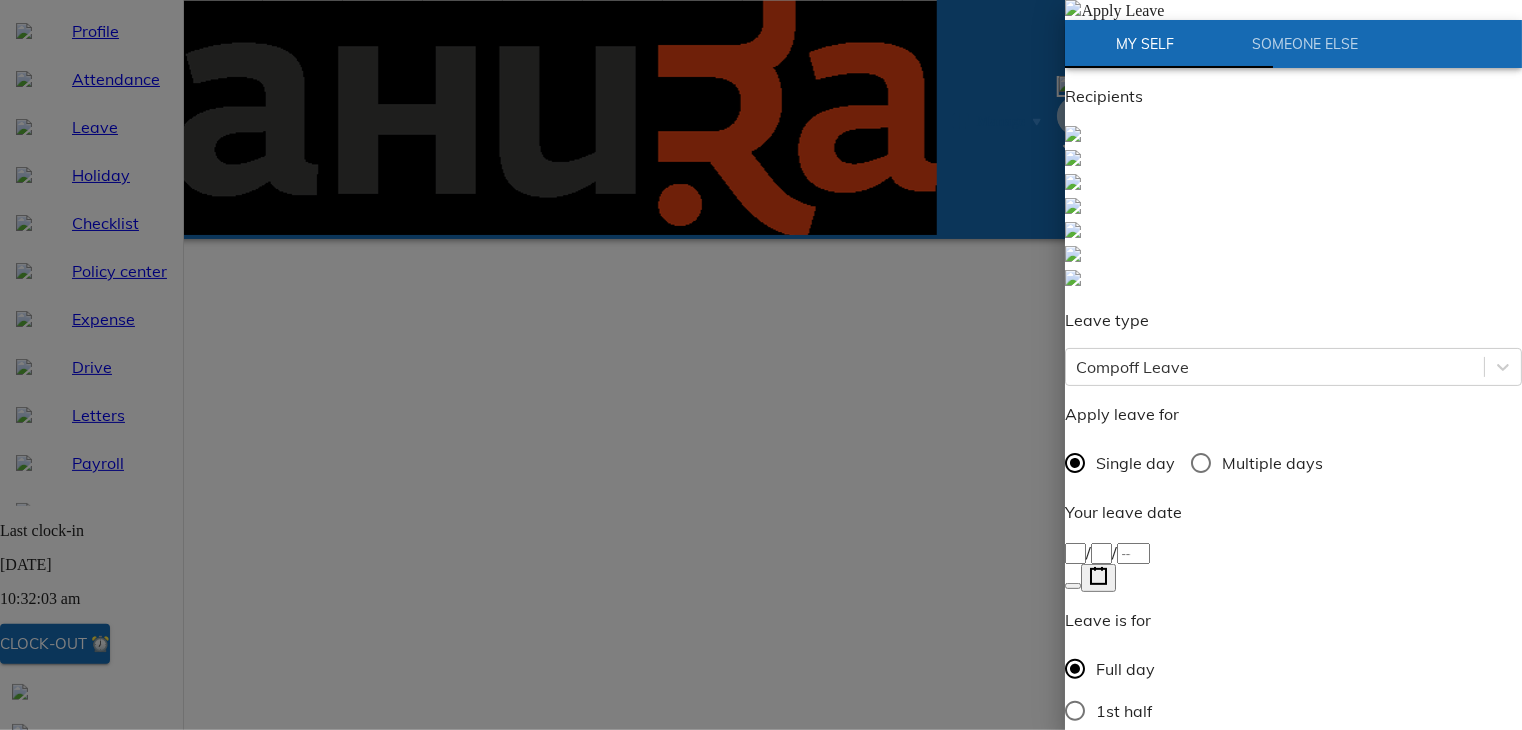 click at bounding box center (1073, 8) 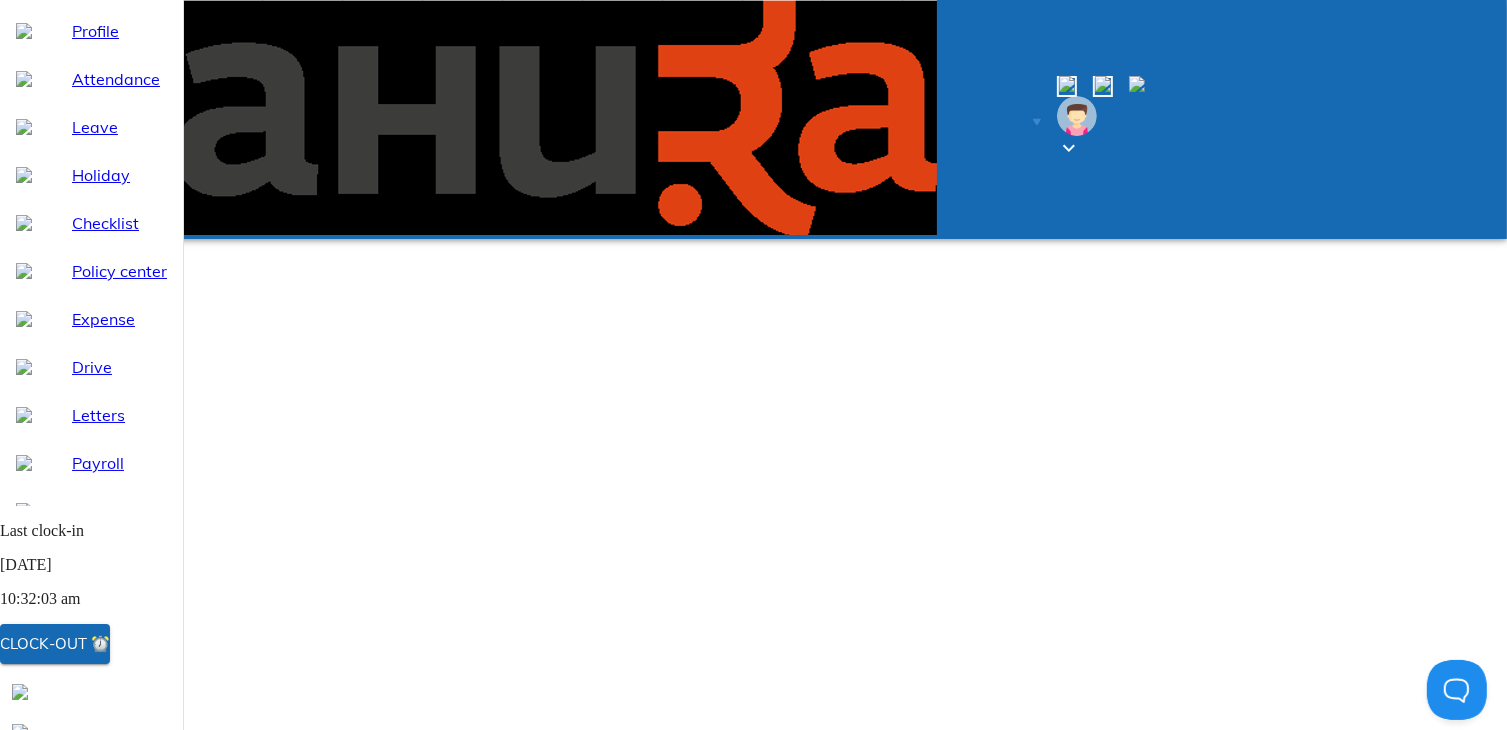 click on "Apply Leave" at bounding box center [815, 1151] 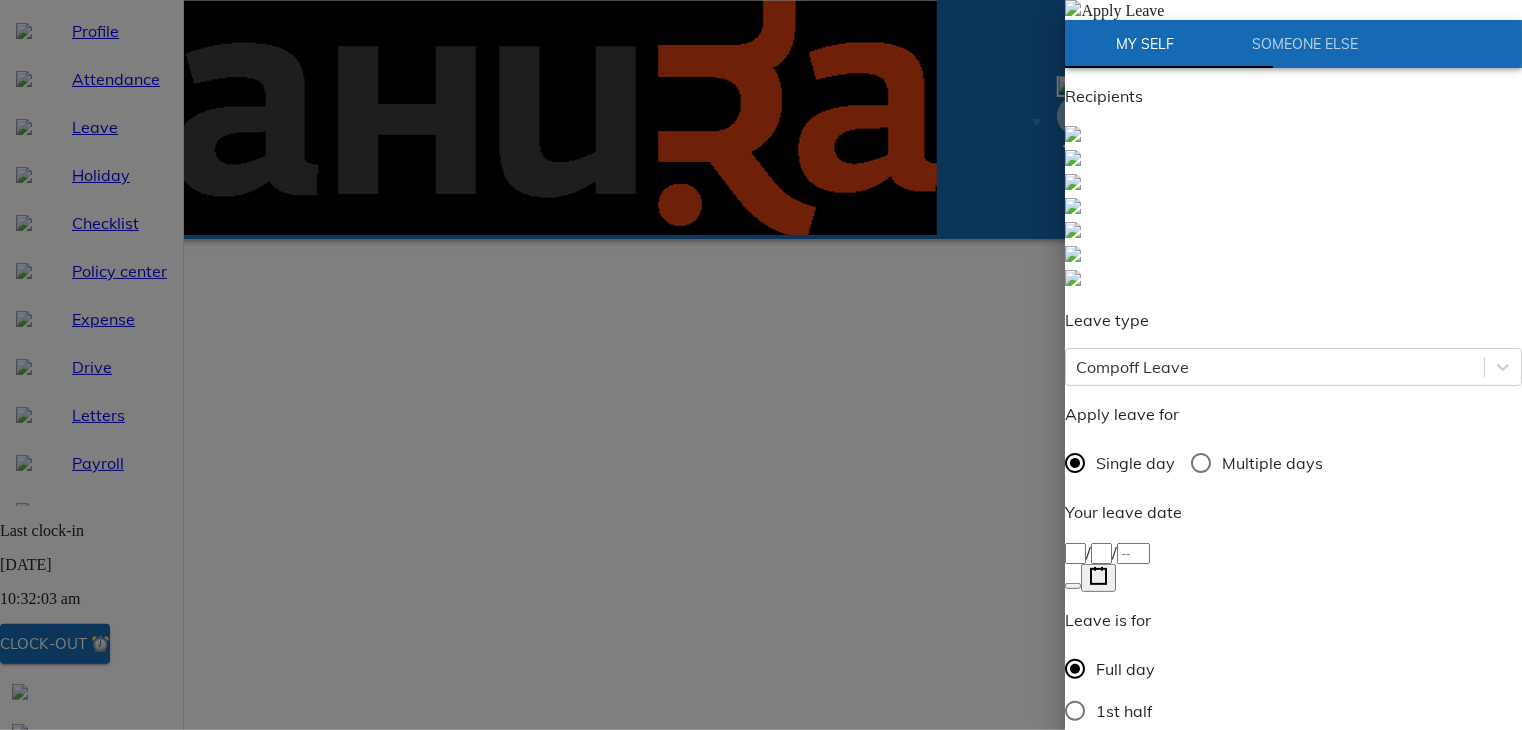 click on "/ /" at bounding box center [1293, 552] 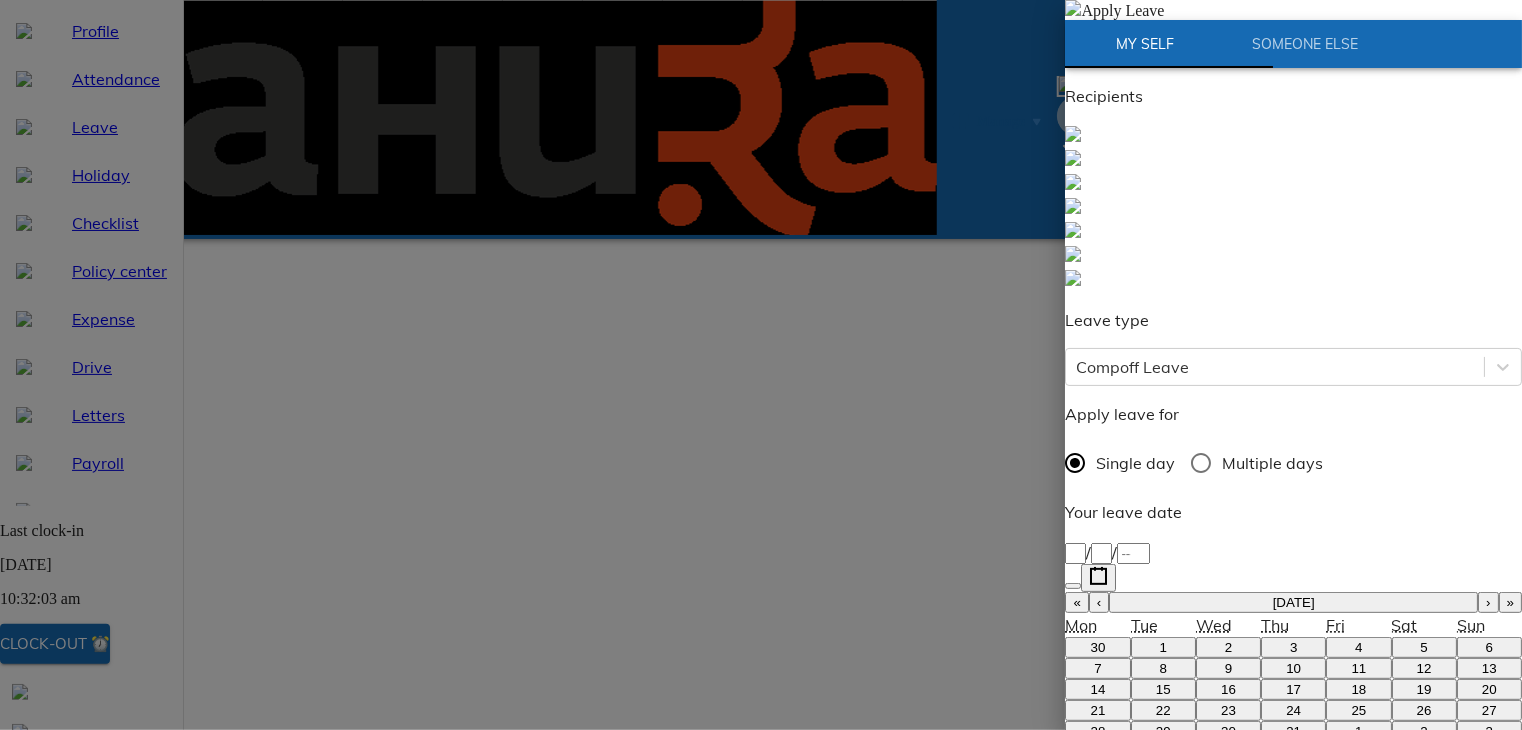 click on "10" at bounding box center [1293, 668] 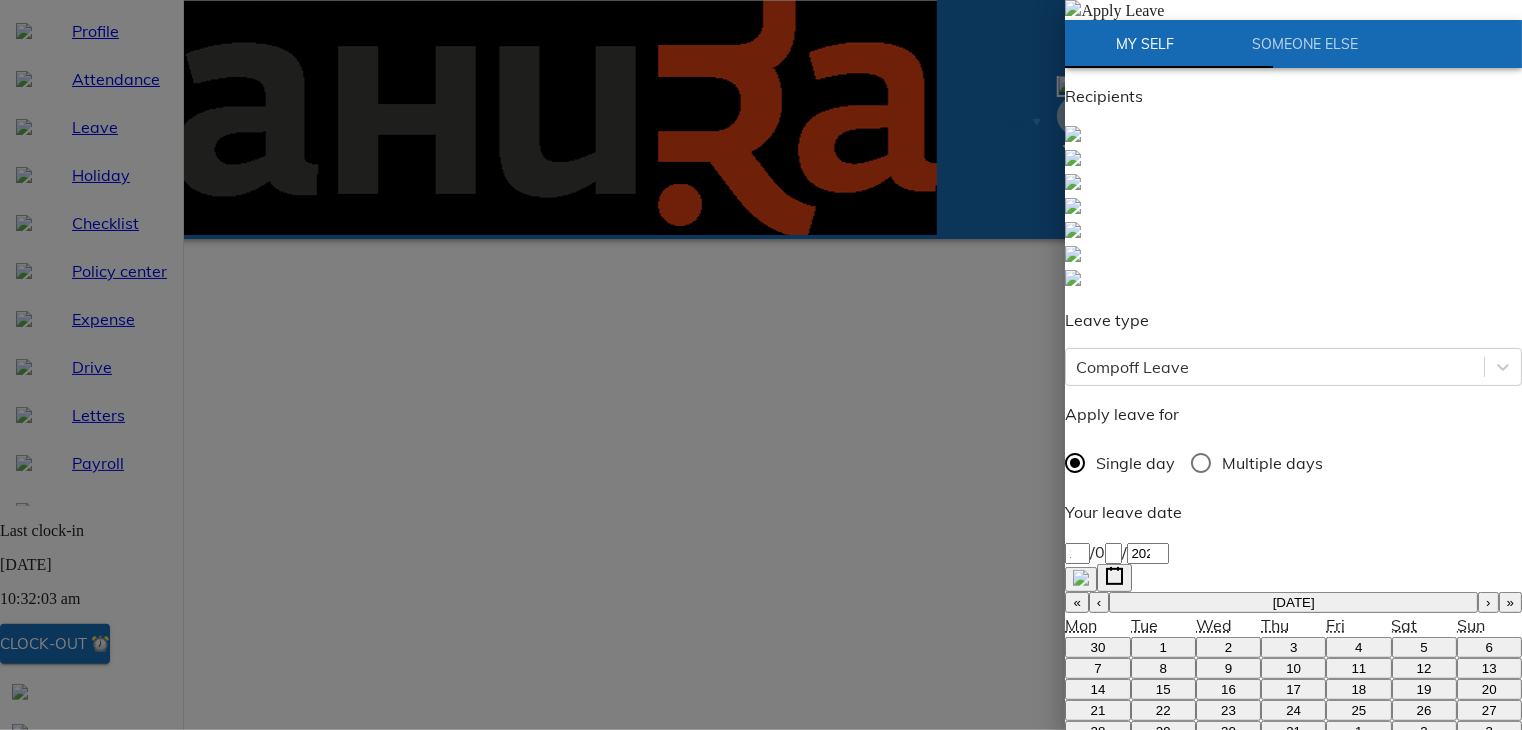 click on "Reason for request" at bounding box center (1293, 1046) 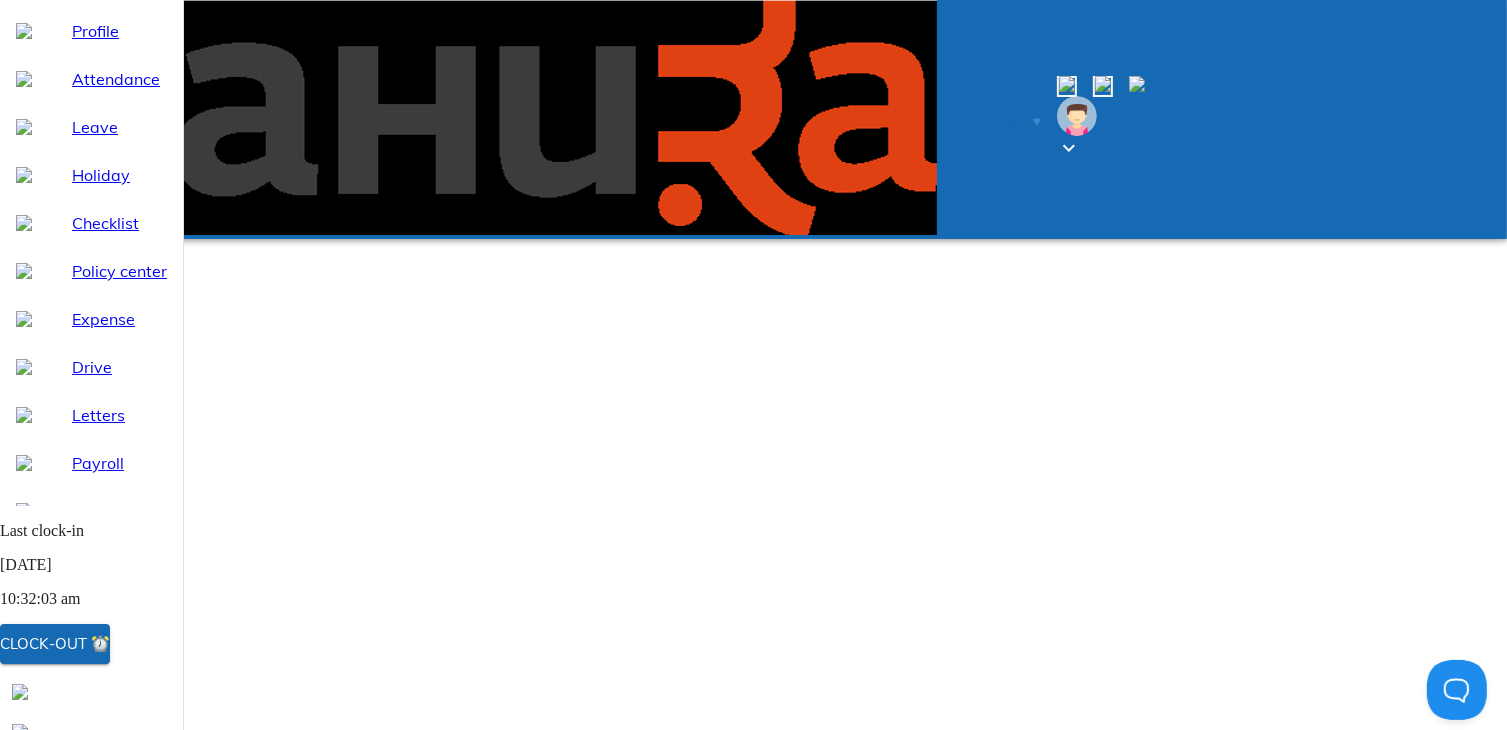 click on "Apply Leave" at bounding box center [815, 1151] 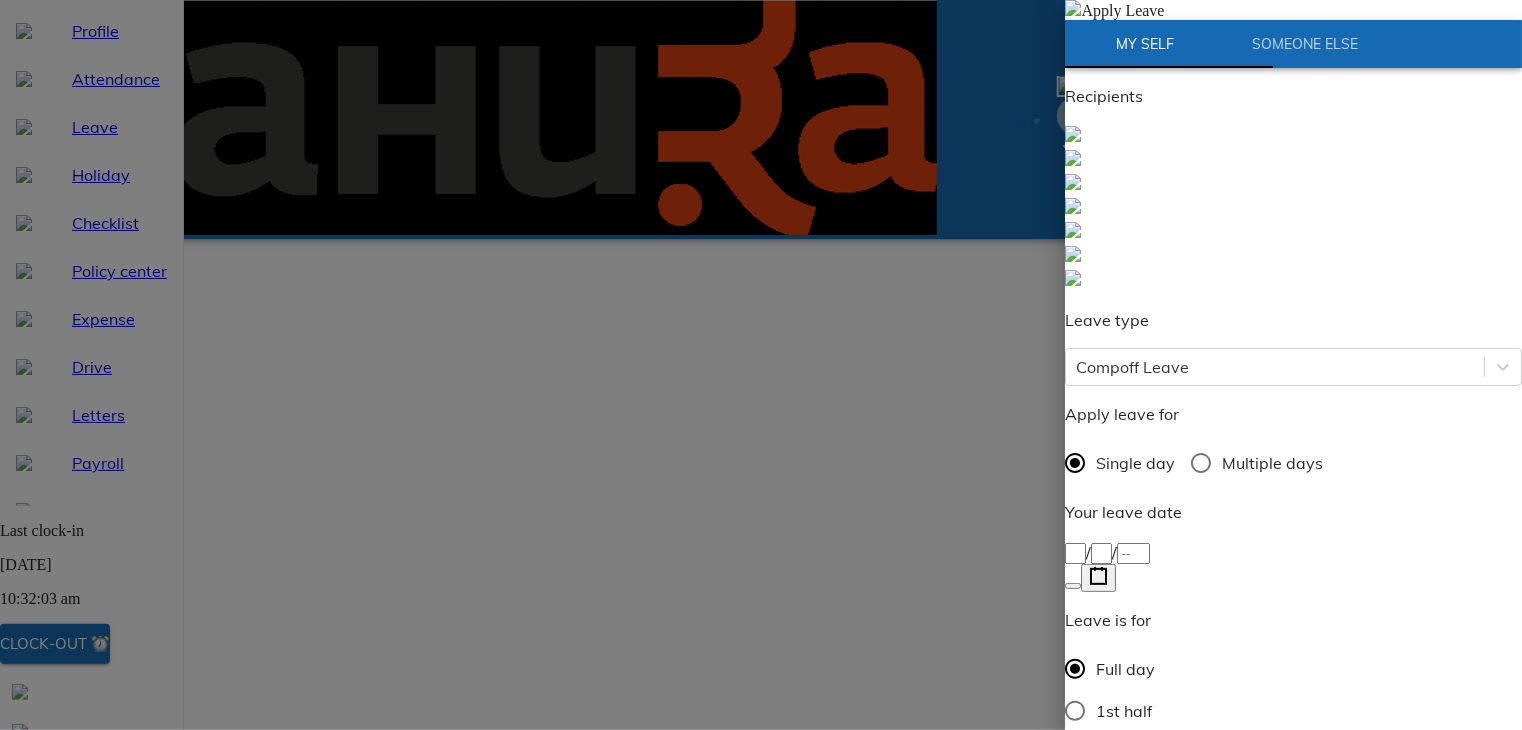 click at bounding box center [1073, 10] 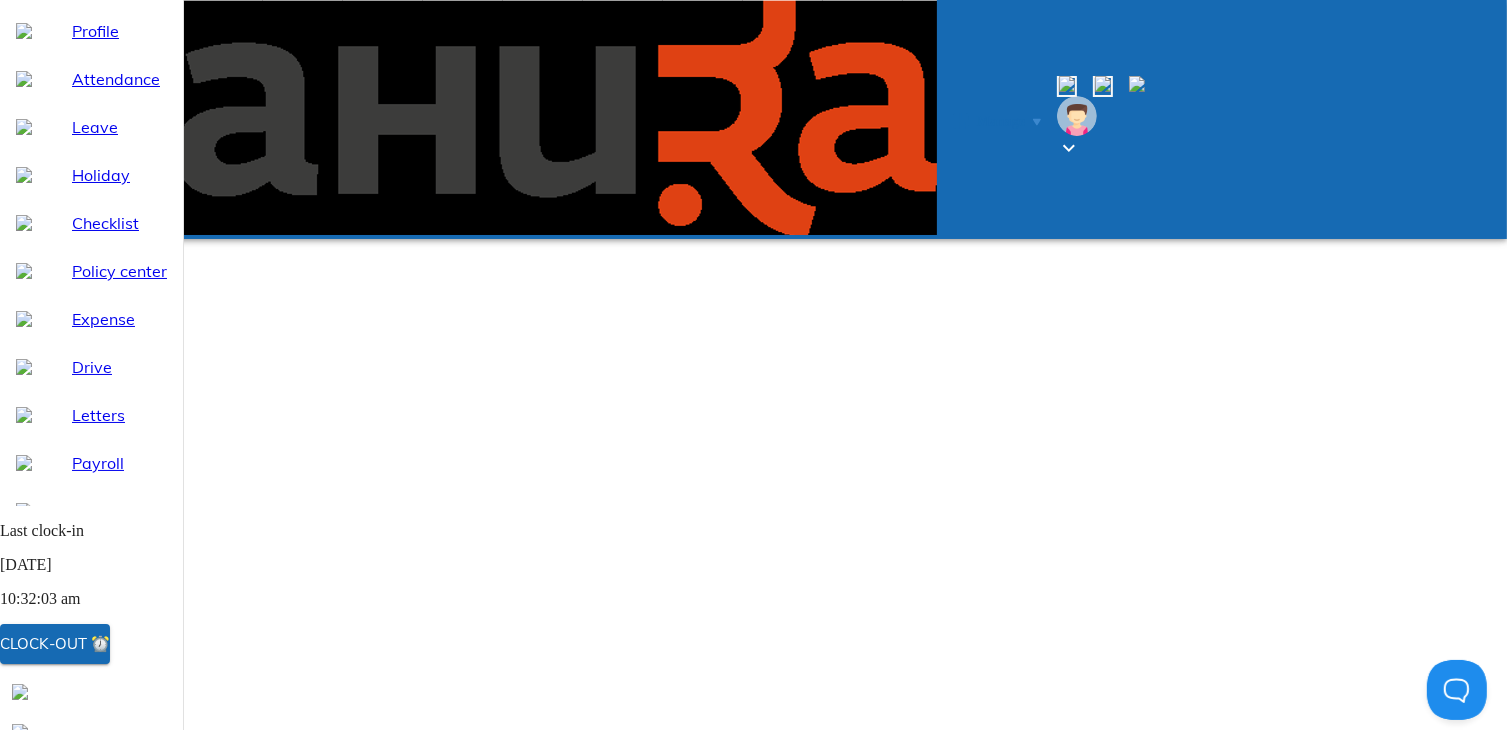 click on "Apply Leave" at bounding box center (815, 1151) 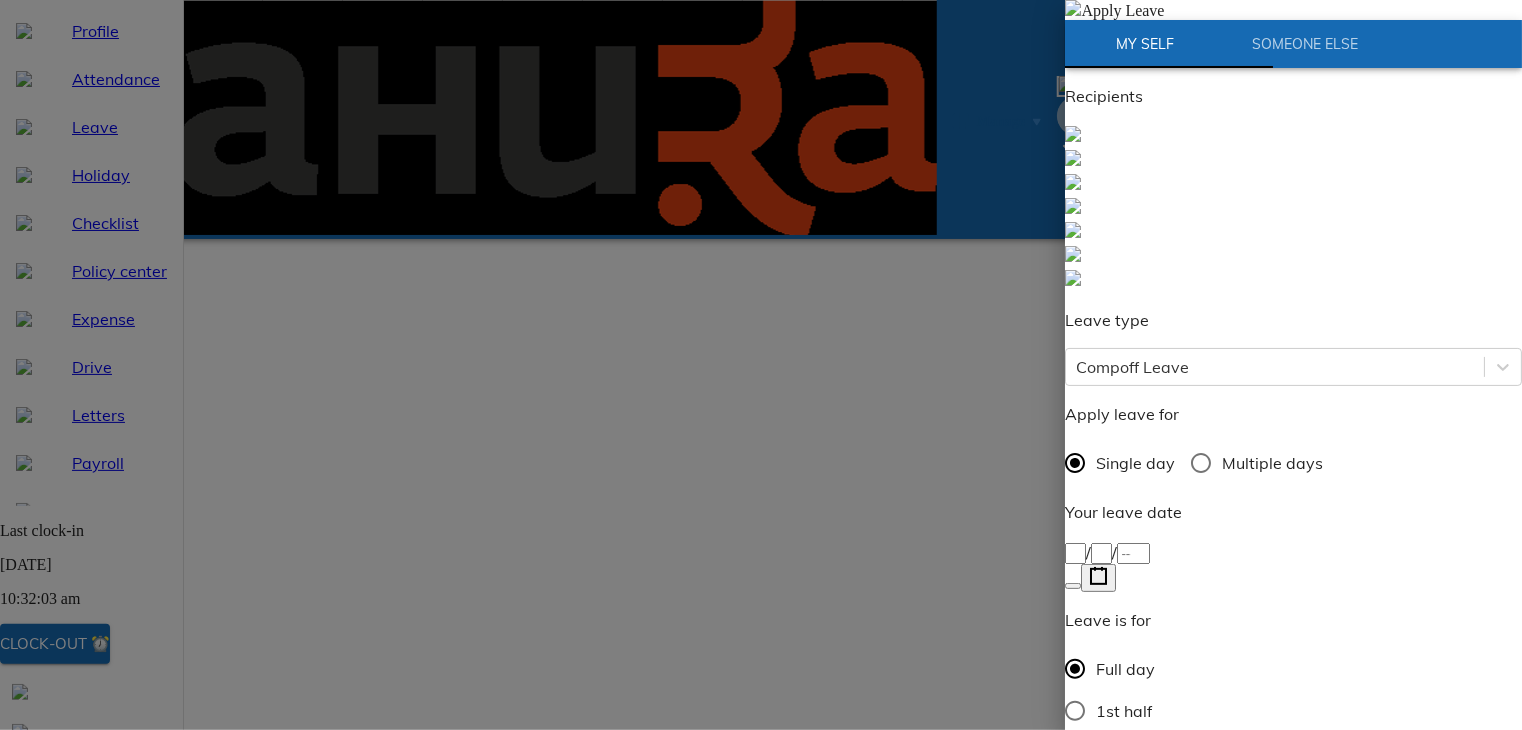 click on "/ /" at bounding box center [1293, 566] 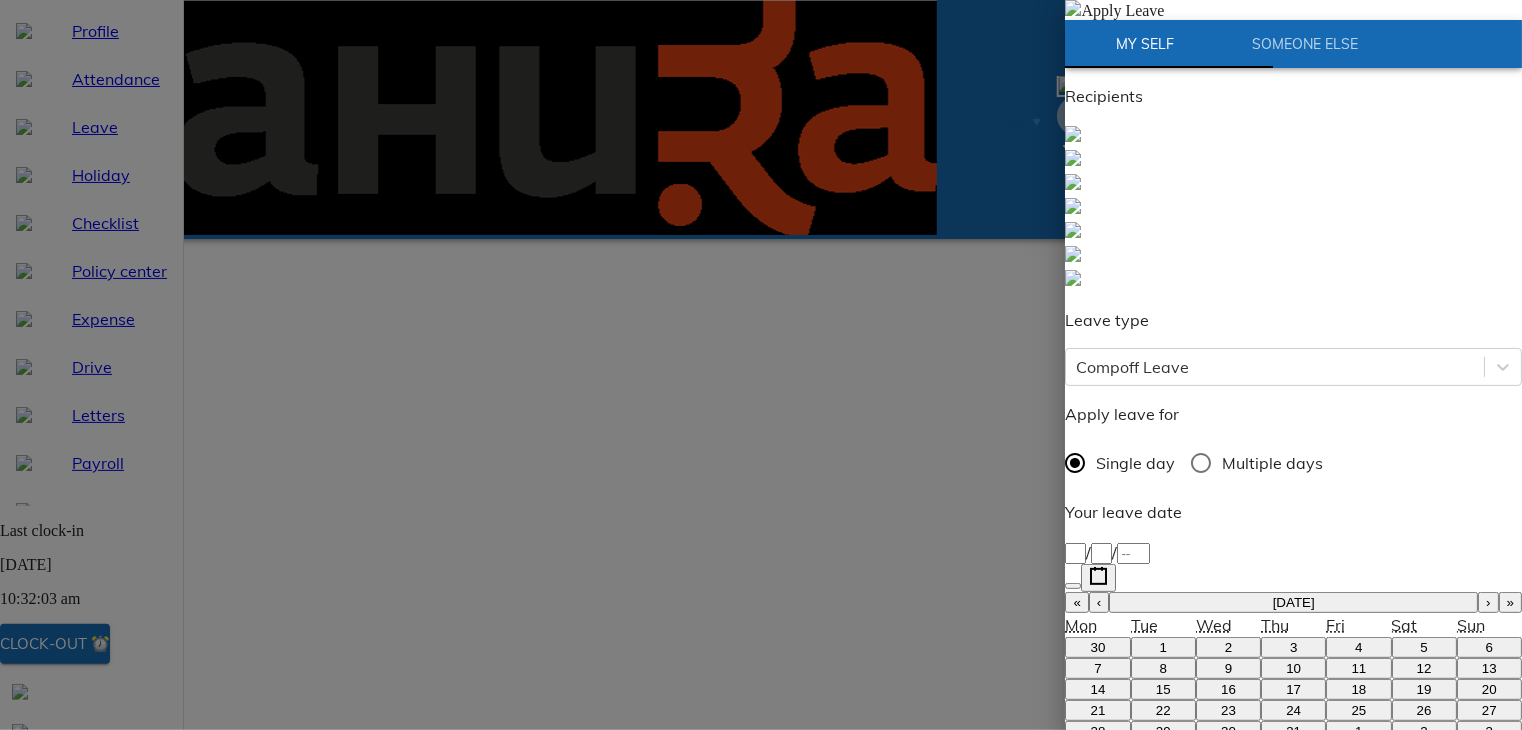 click on "10" at bounding box center (1293, 668) 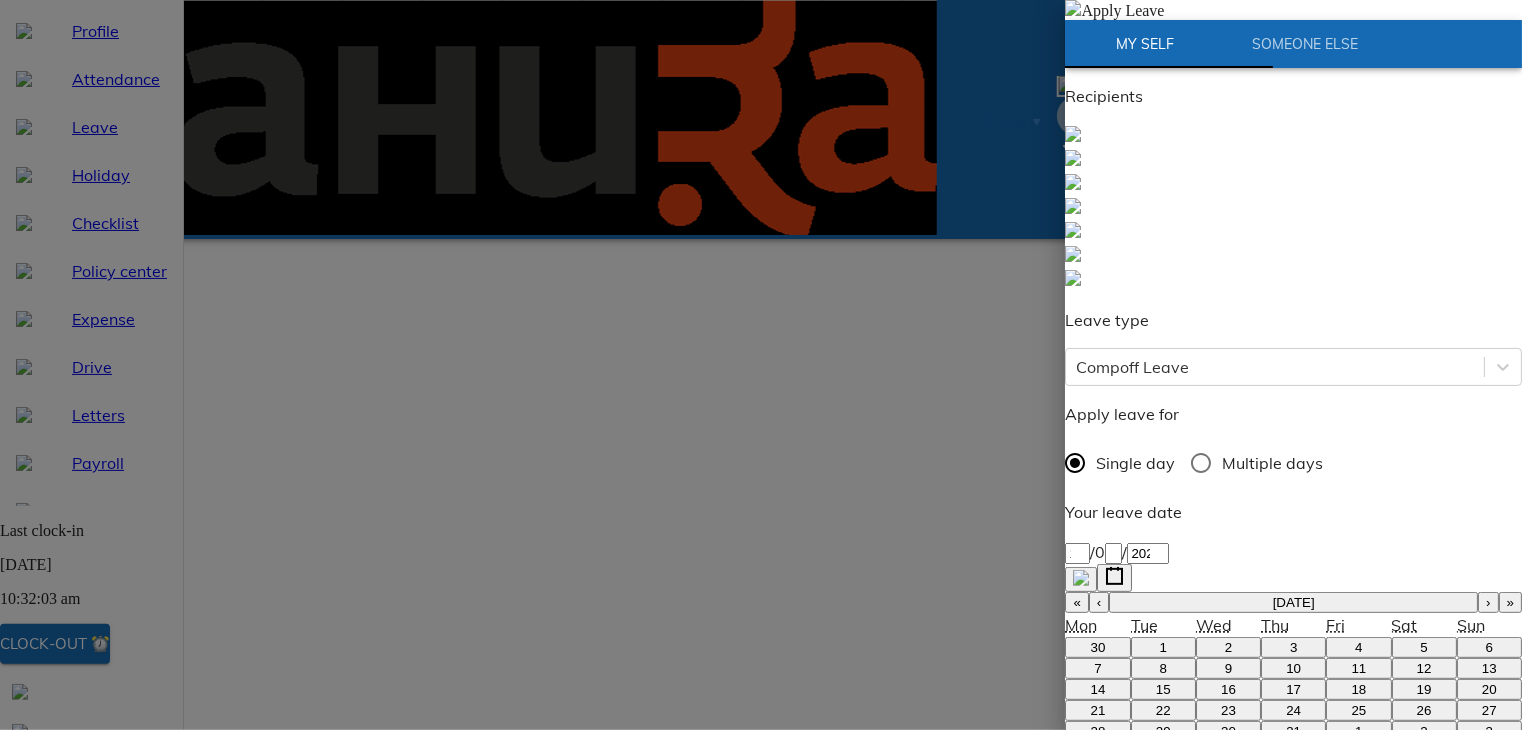 click on "[DATE] 10 / 0 7 / 2025" at bounding box center (1293, 552) 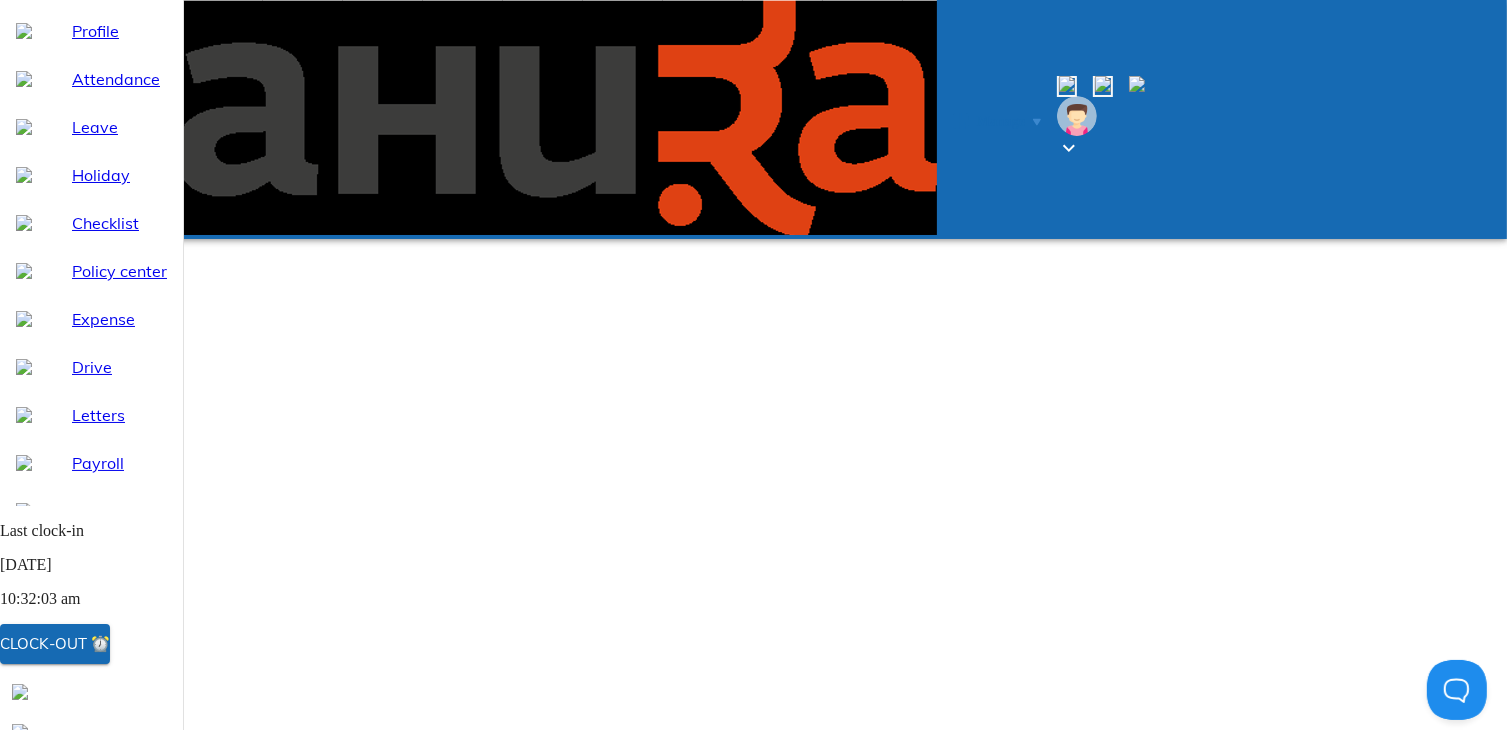 click on "Apply Leave" at bounding box center [815, 1151] 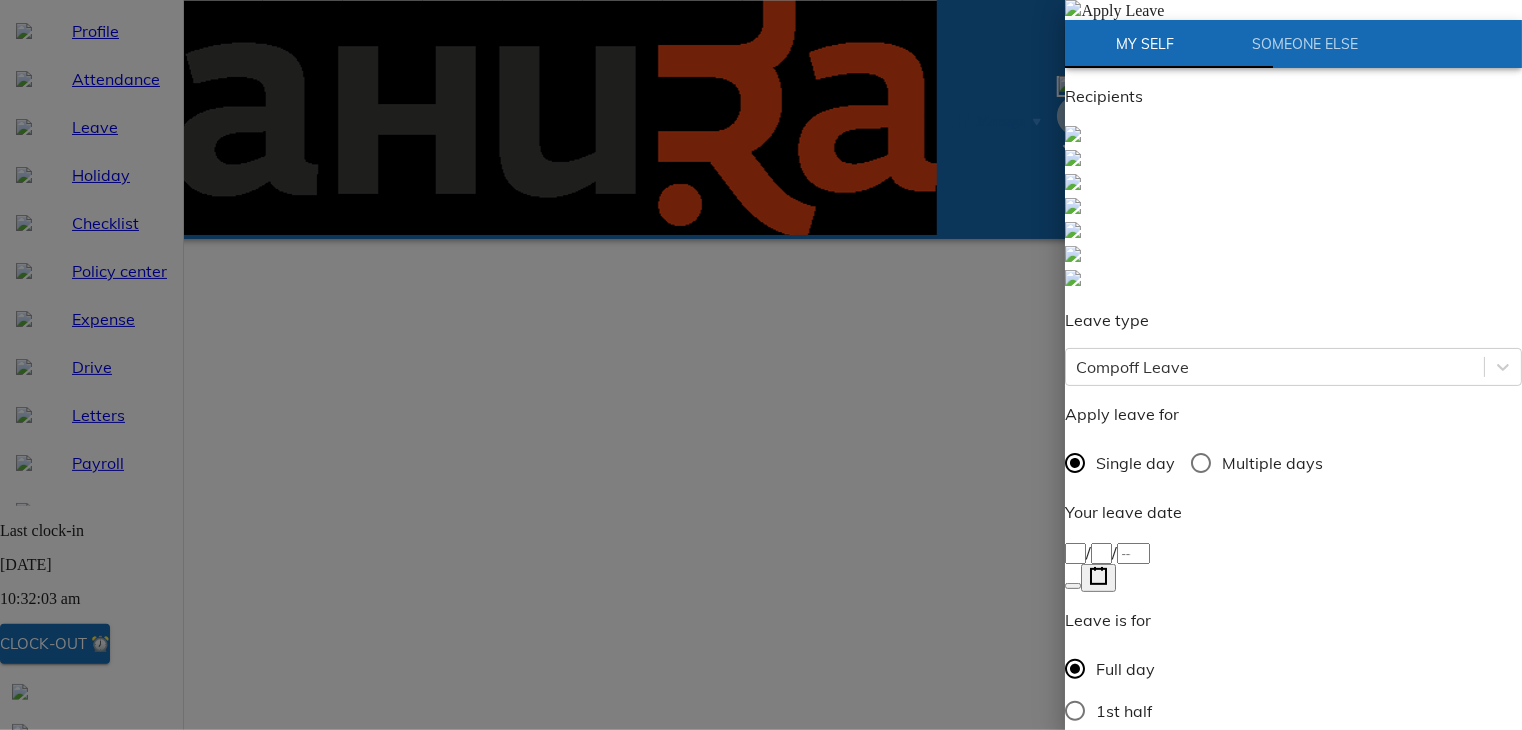 click at bounding box center (1073, 8) 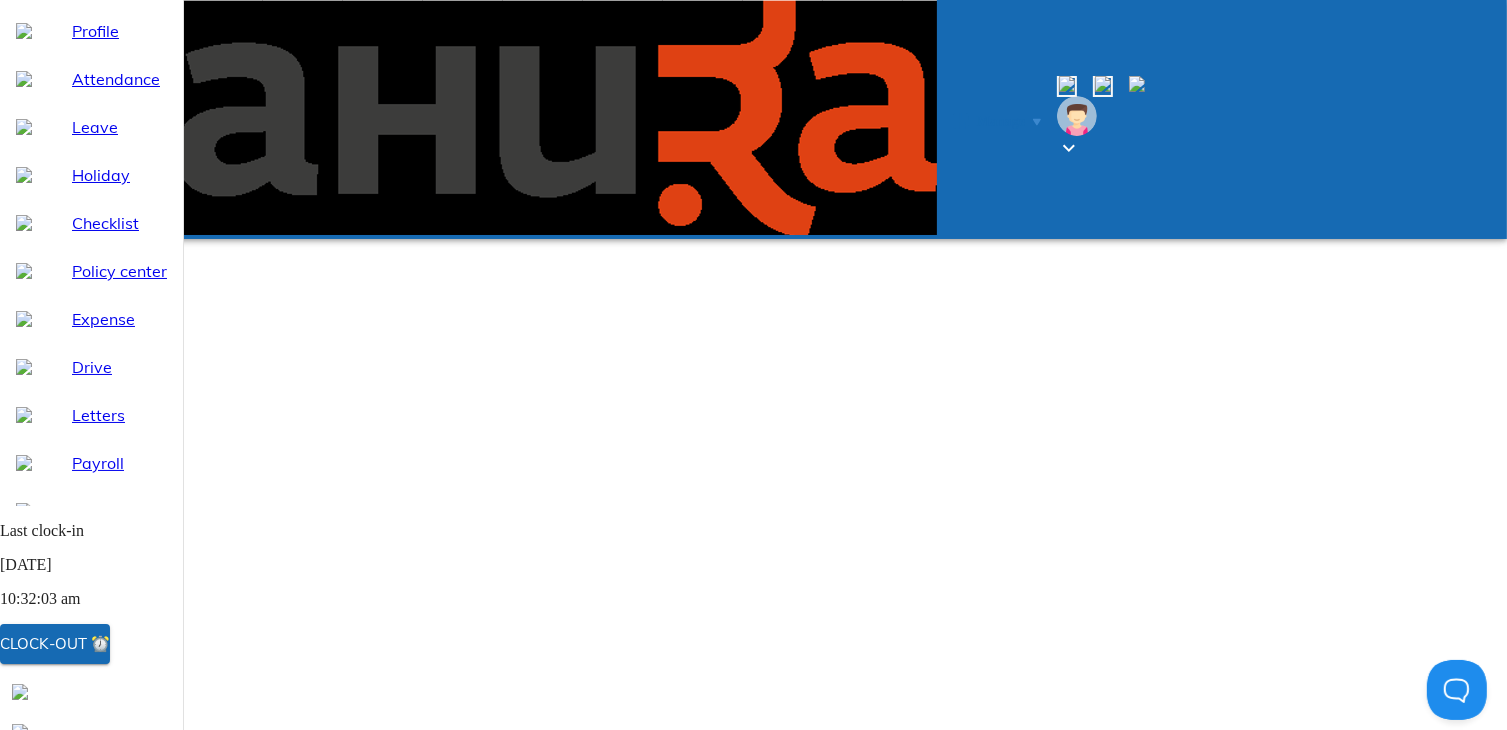 click on "Apply Leave" at bounding box center [815, 1151] 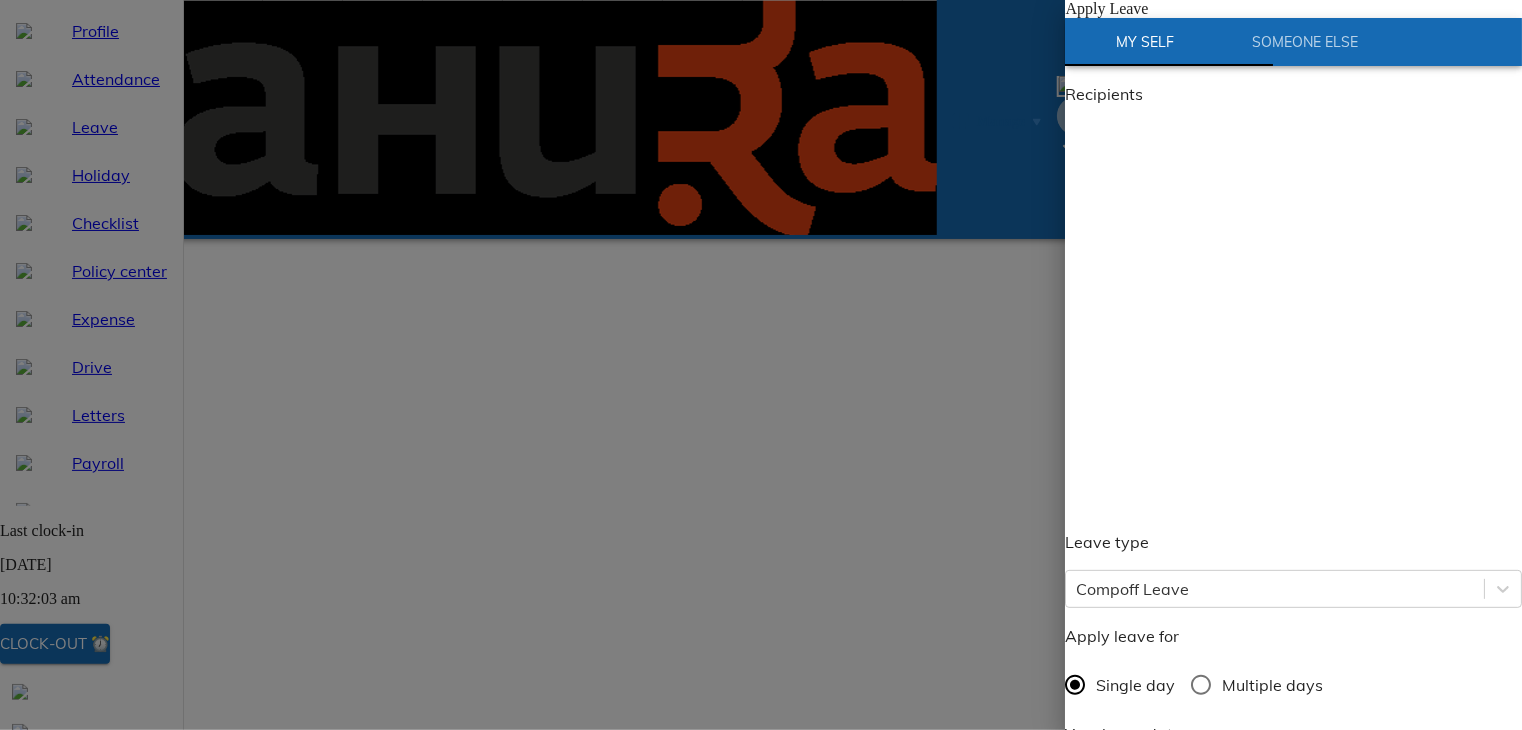 click at bounding box center (1073, 10) 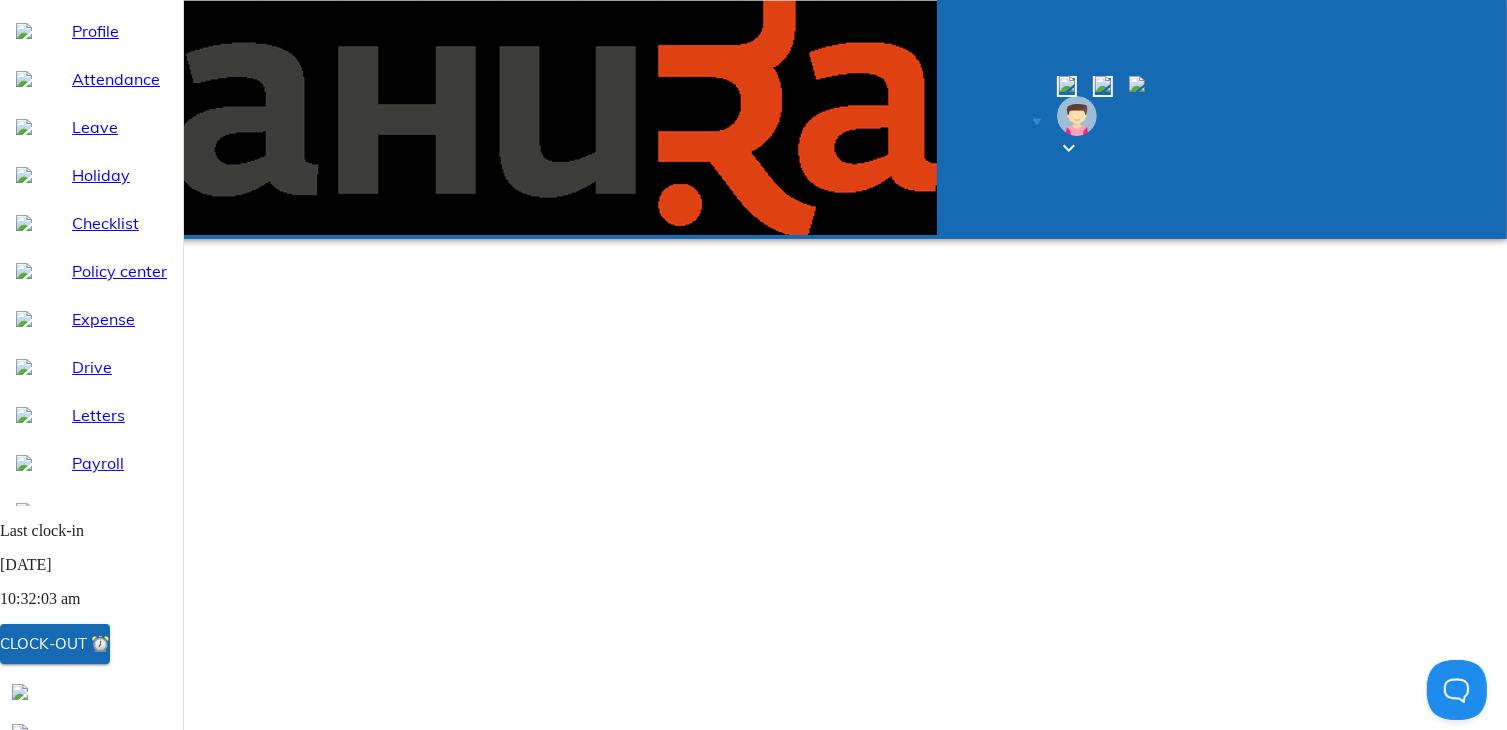 click on "Apply Leave" at bounding box center [815, 1151] 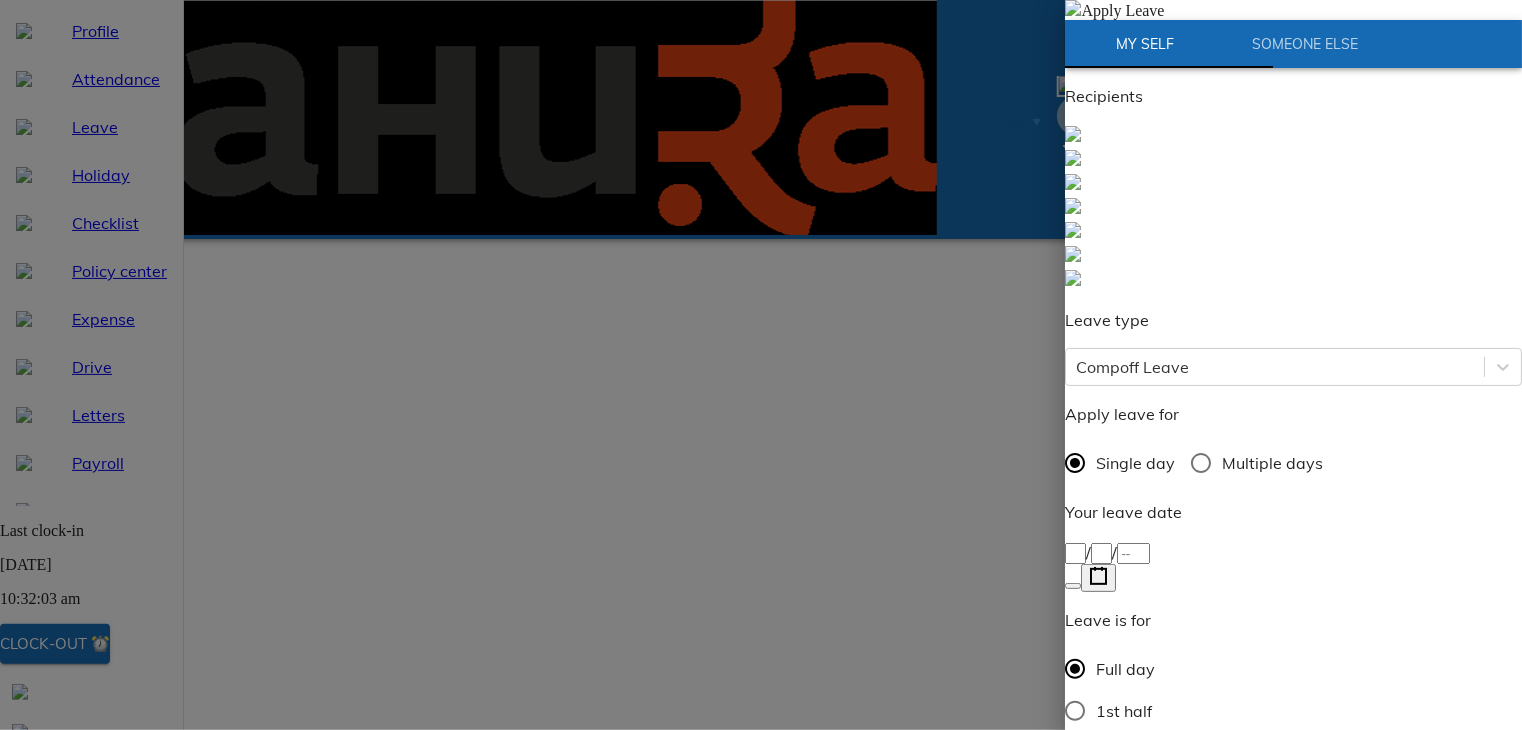 click on "/ /" at bounding box center [1293, 552] 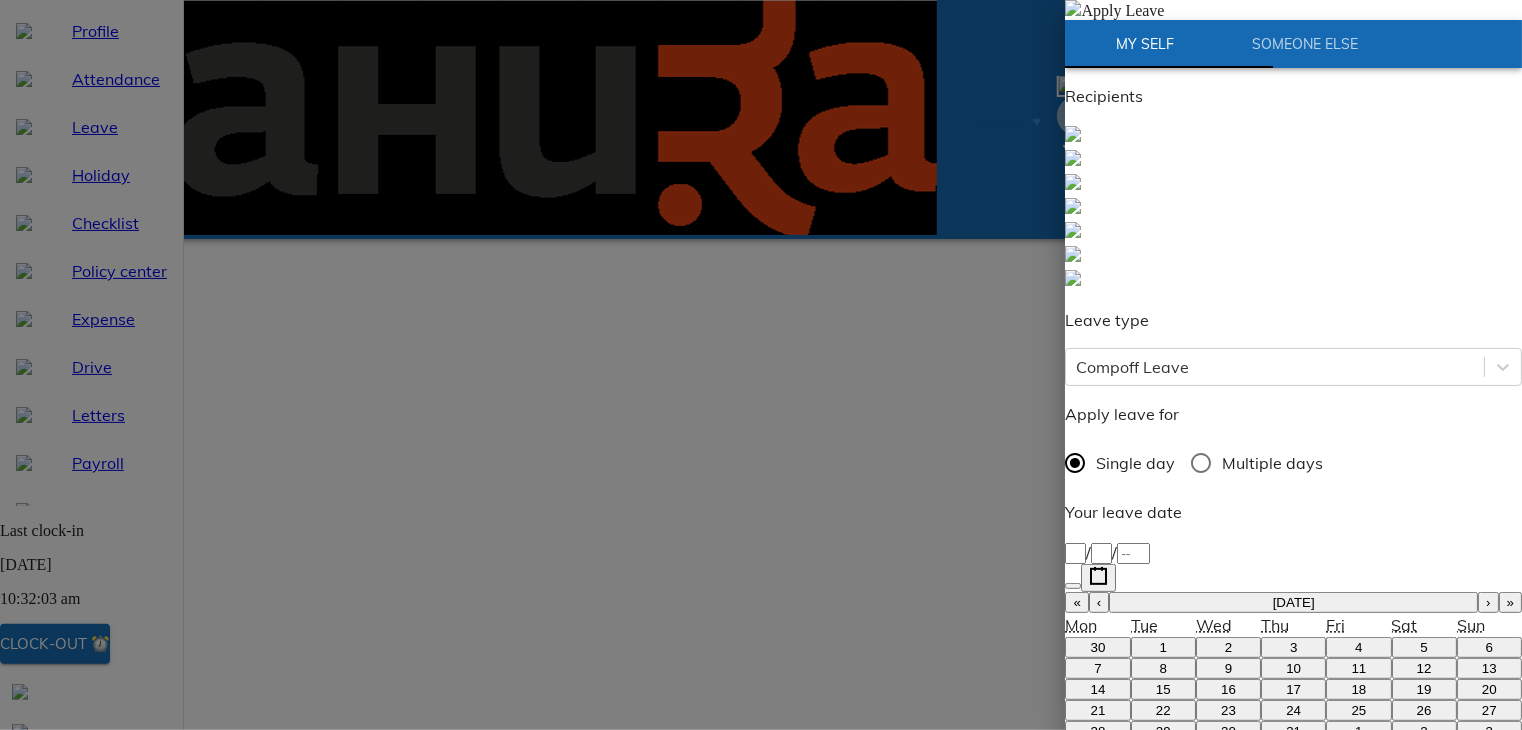 click at bounding box center (1073, 8) 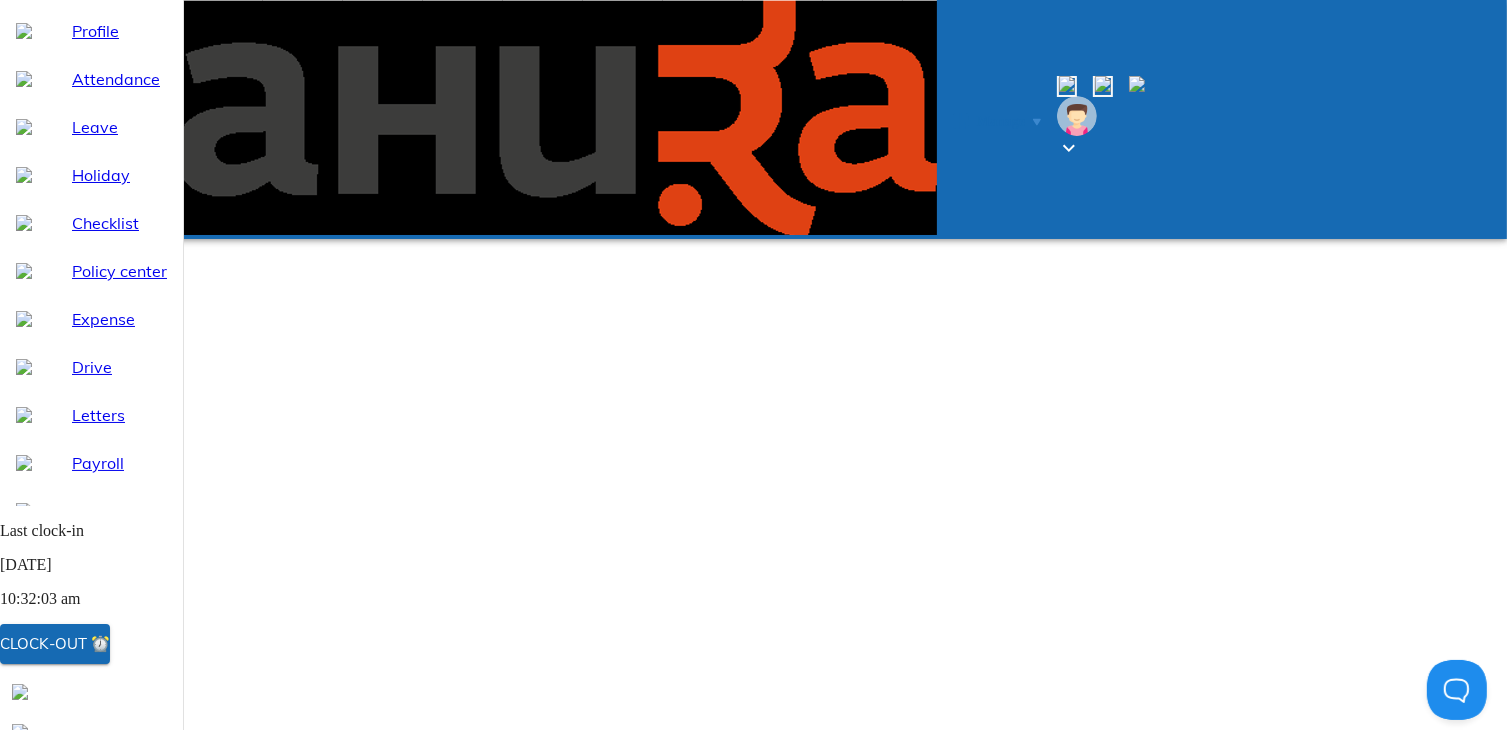 click on "Apply Leave" at bounding box center (815, 1151) 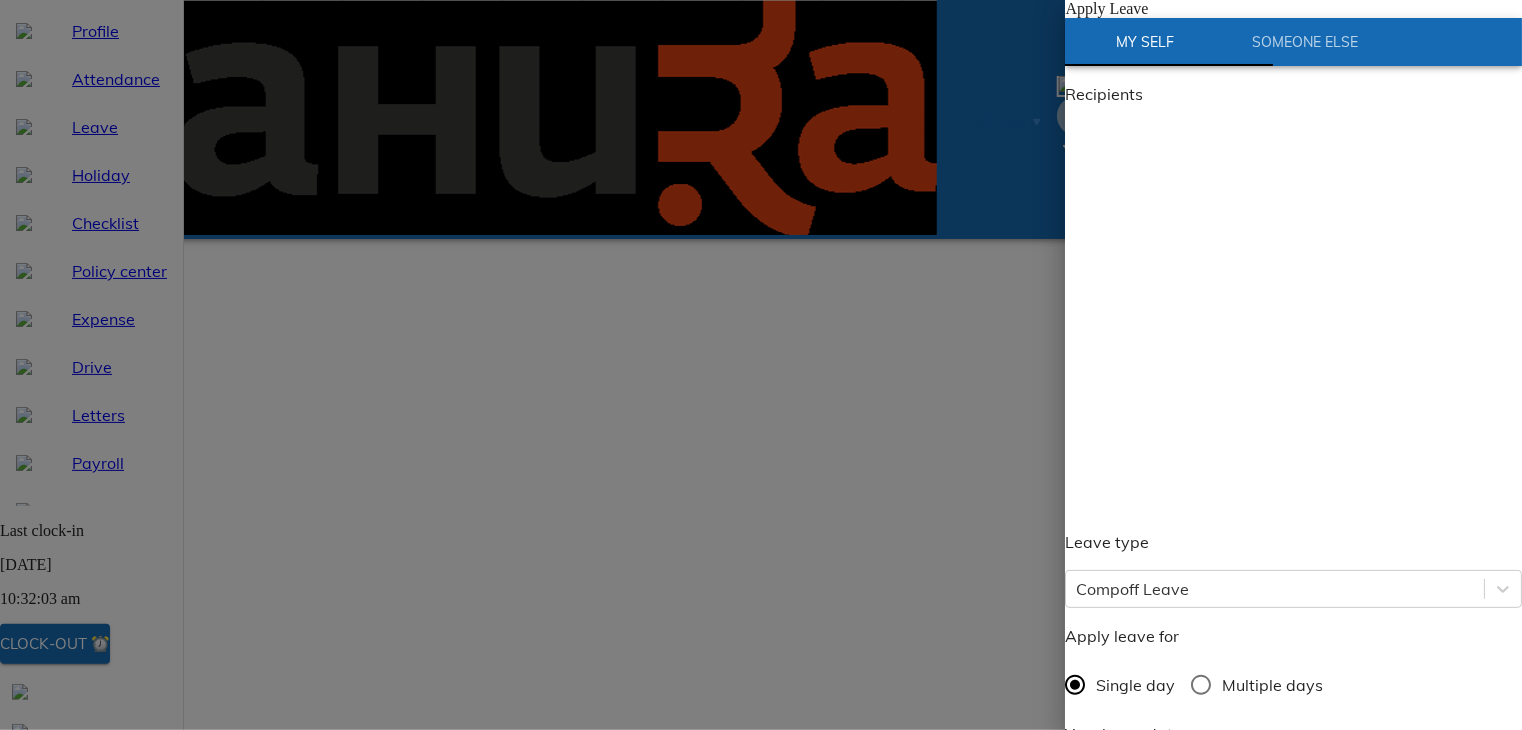 click on "/ /" at bounding box center [1293, 552] 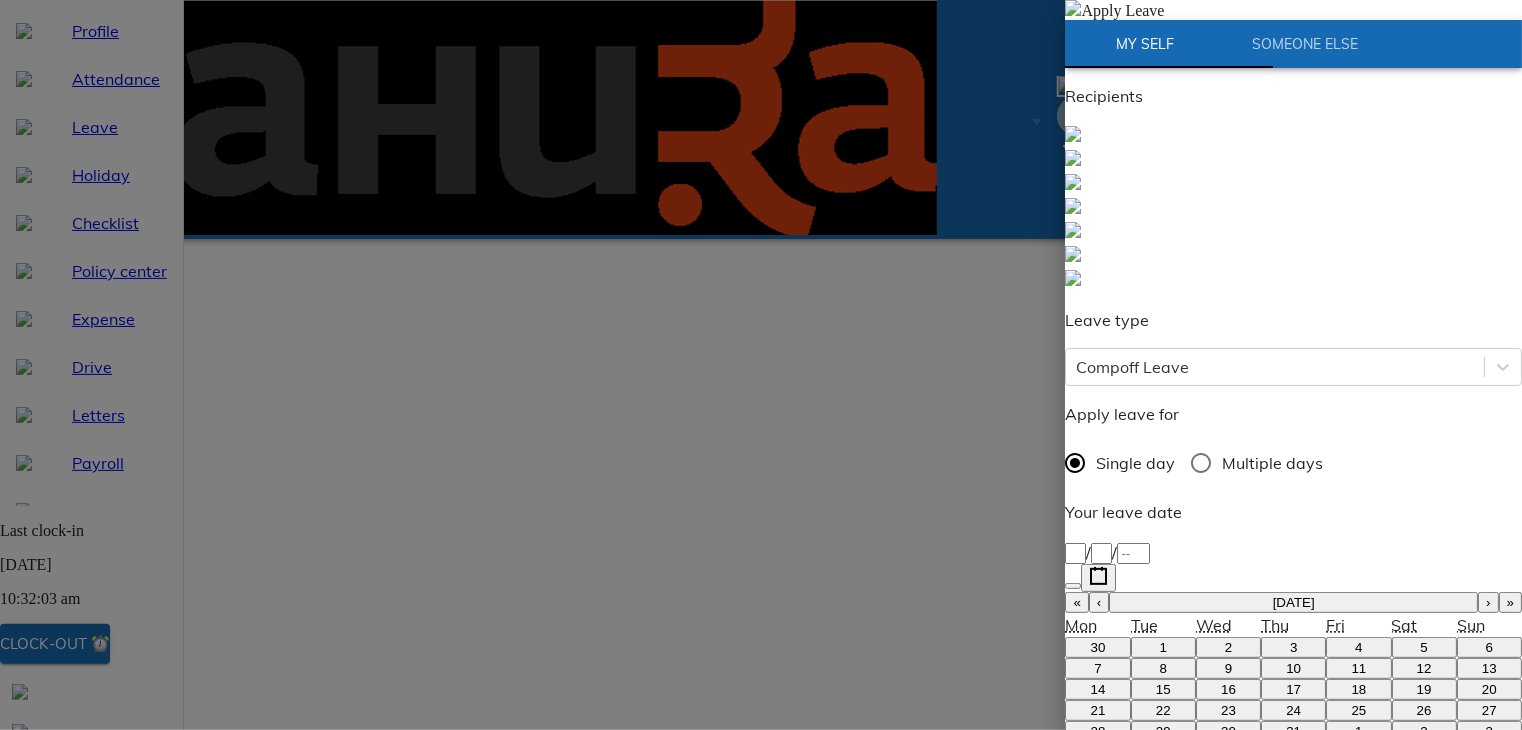 click on "10" at bounding box center (1293, 668) 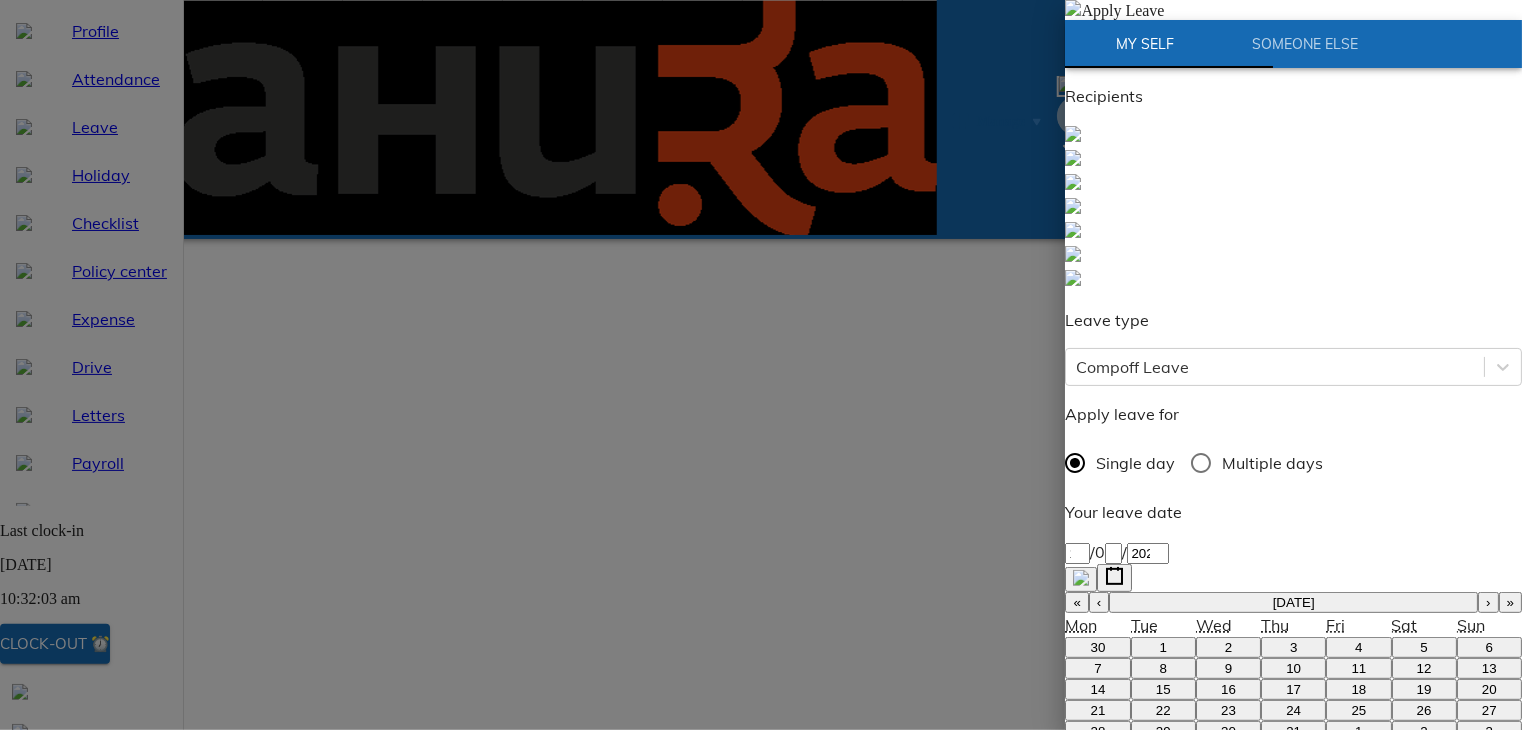 click on "Enter employee name" at bounding box center [1157, 999] 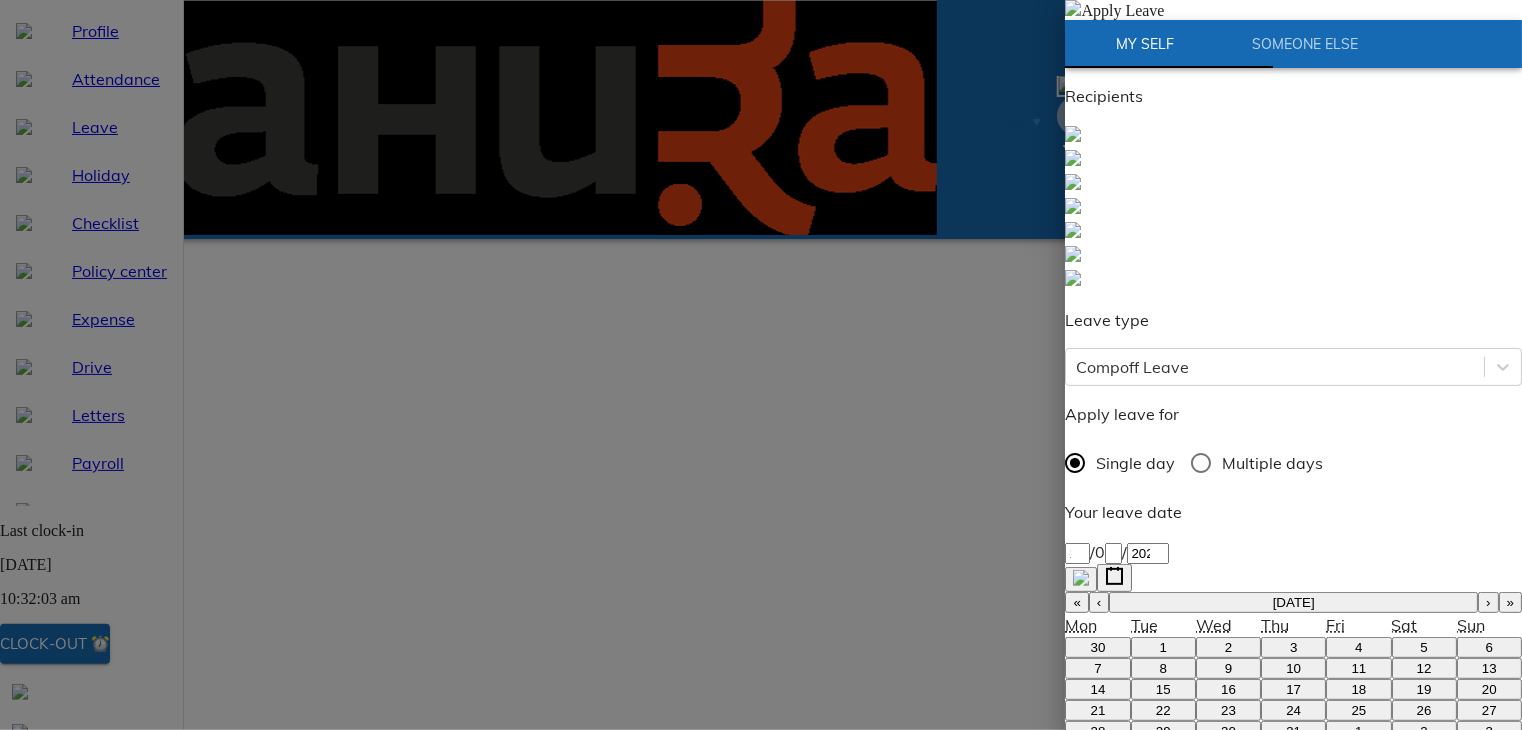 click on "[PERSON_NAME] [80]" at bounding box center (1293, 1159) 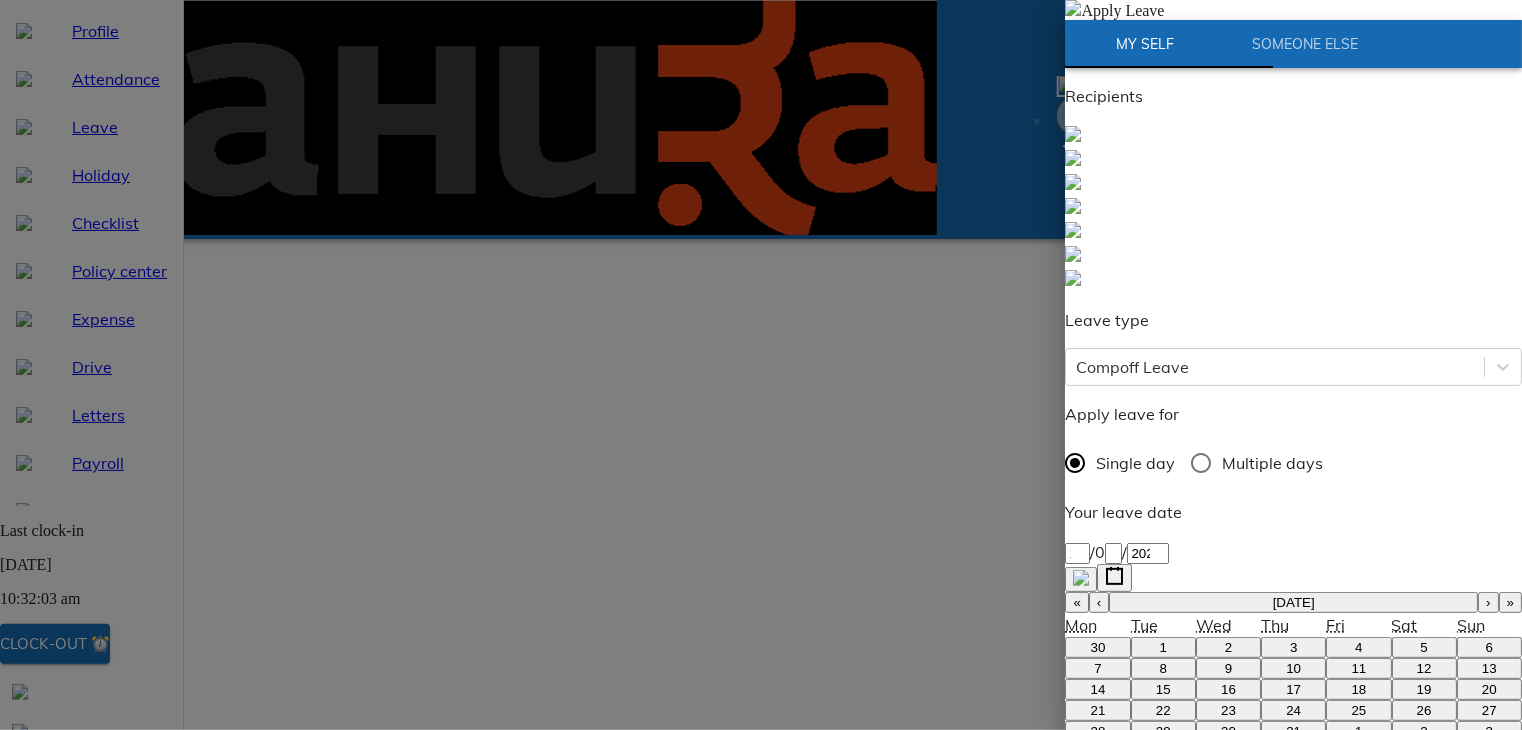 type on "Requet" 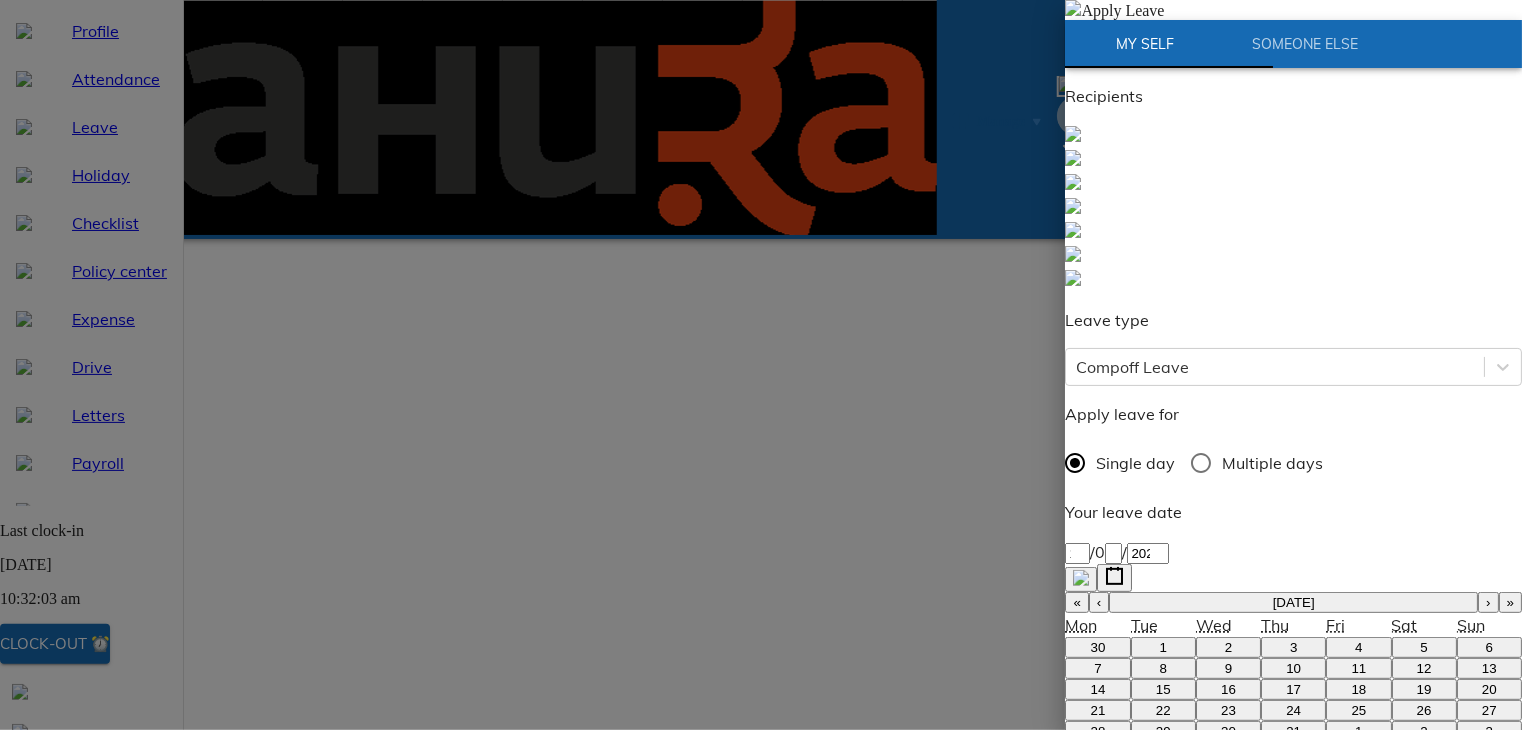 type on "Requet o" 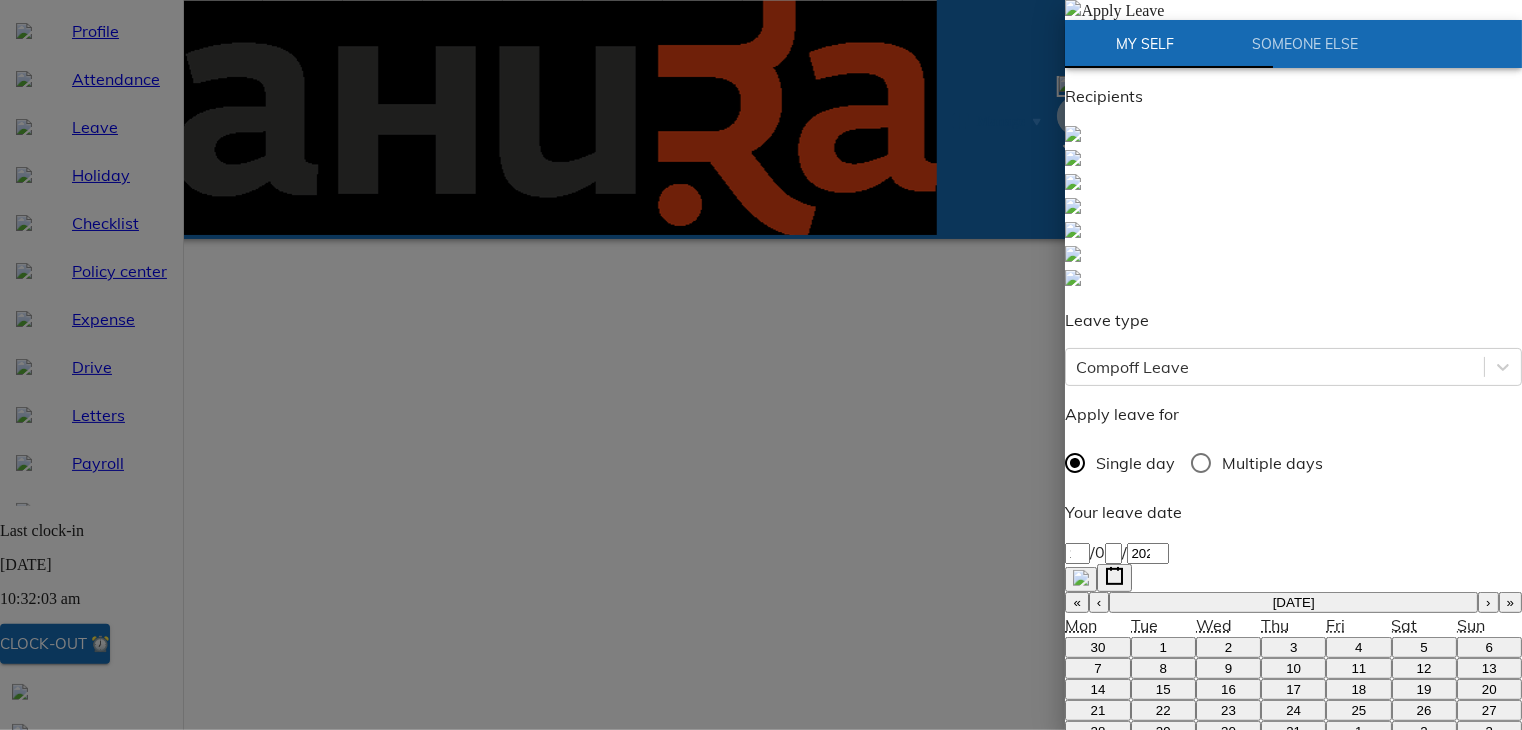 type on "Requet oor e" 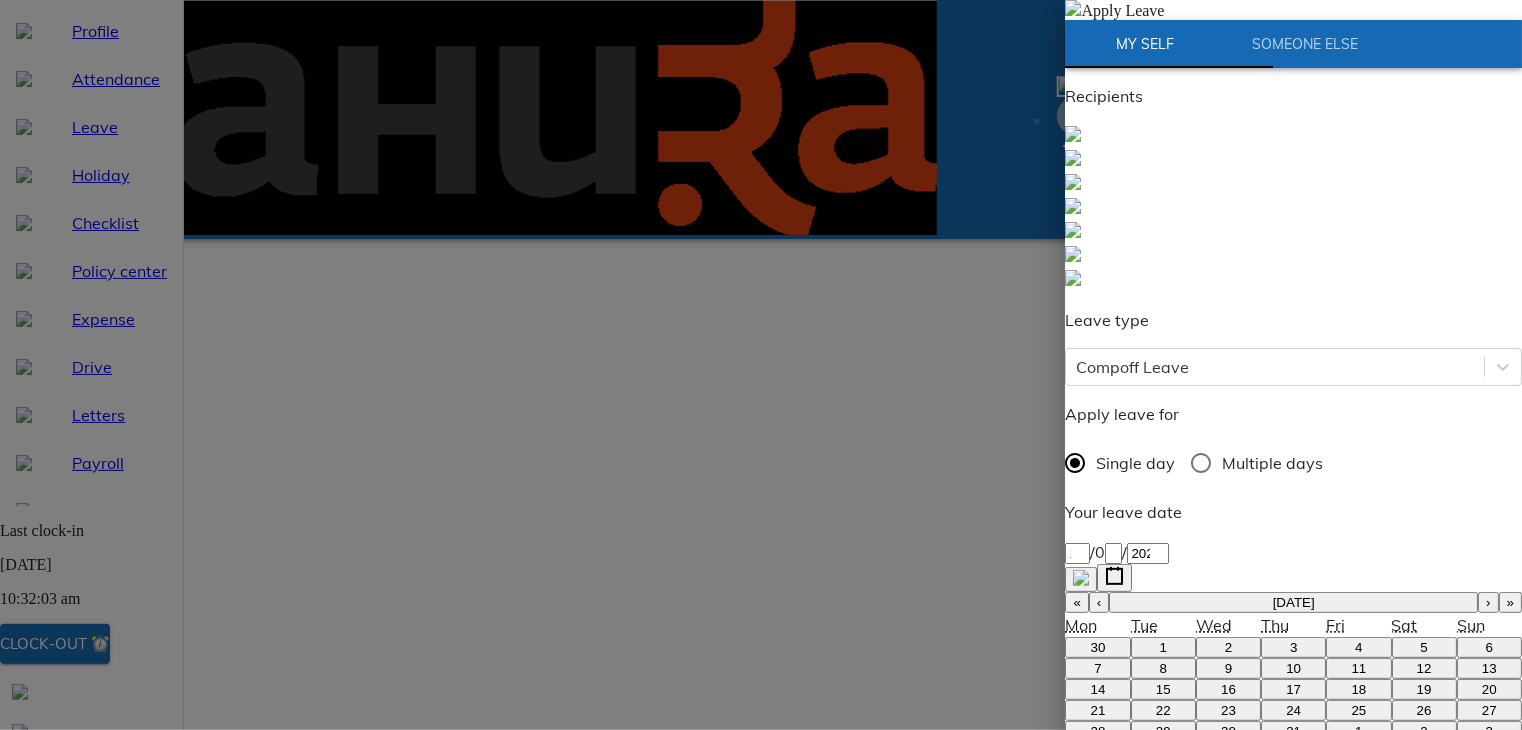 type on "Request oor eve." 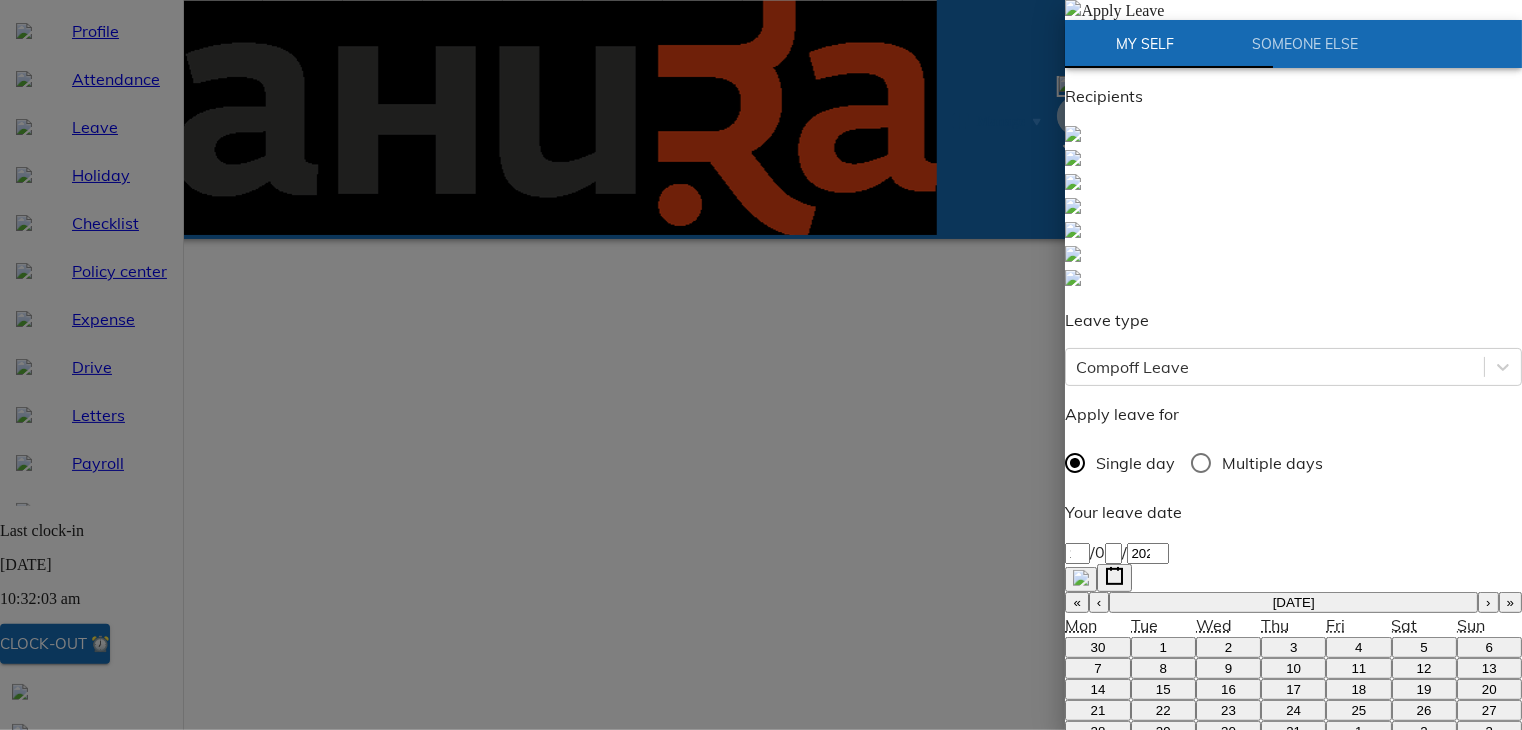 click on "Request or eve." at bounding box center [1158, 1134] 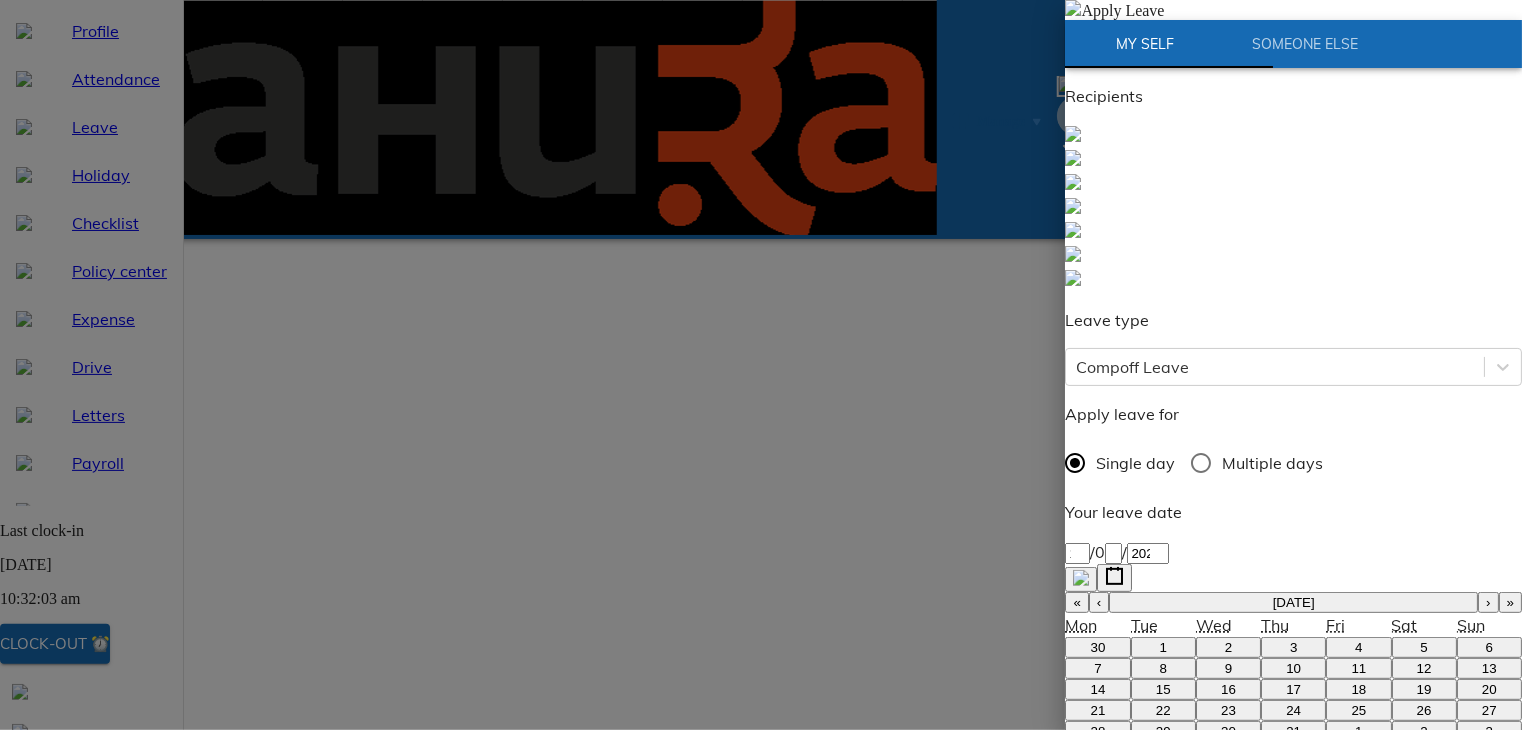 click on "Request or eve." at bounding box center [1158, 1134] 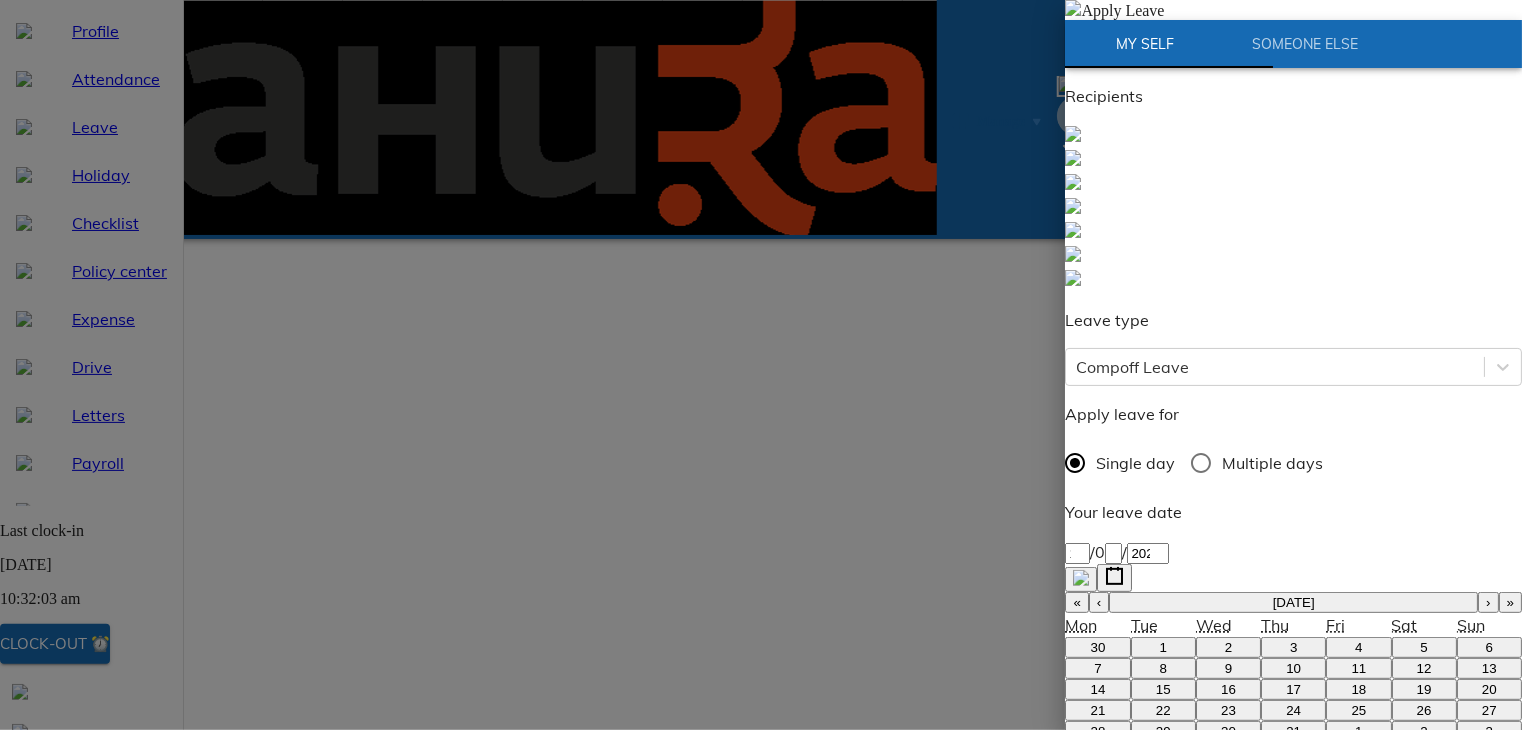 click on "Request tor eve." at bounding box center [1158, 1134] 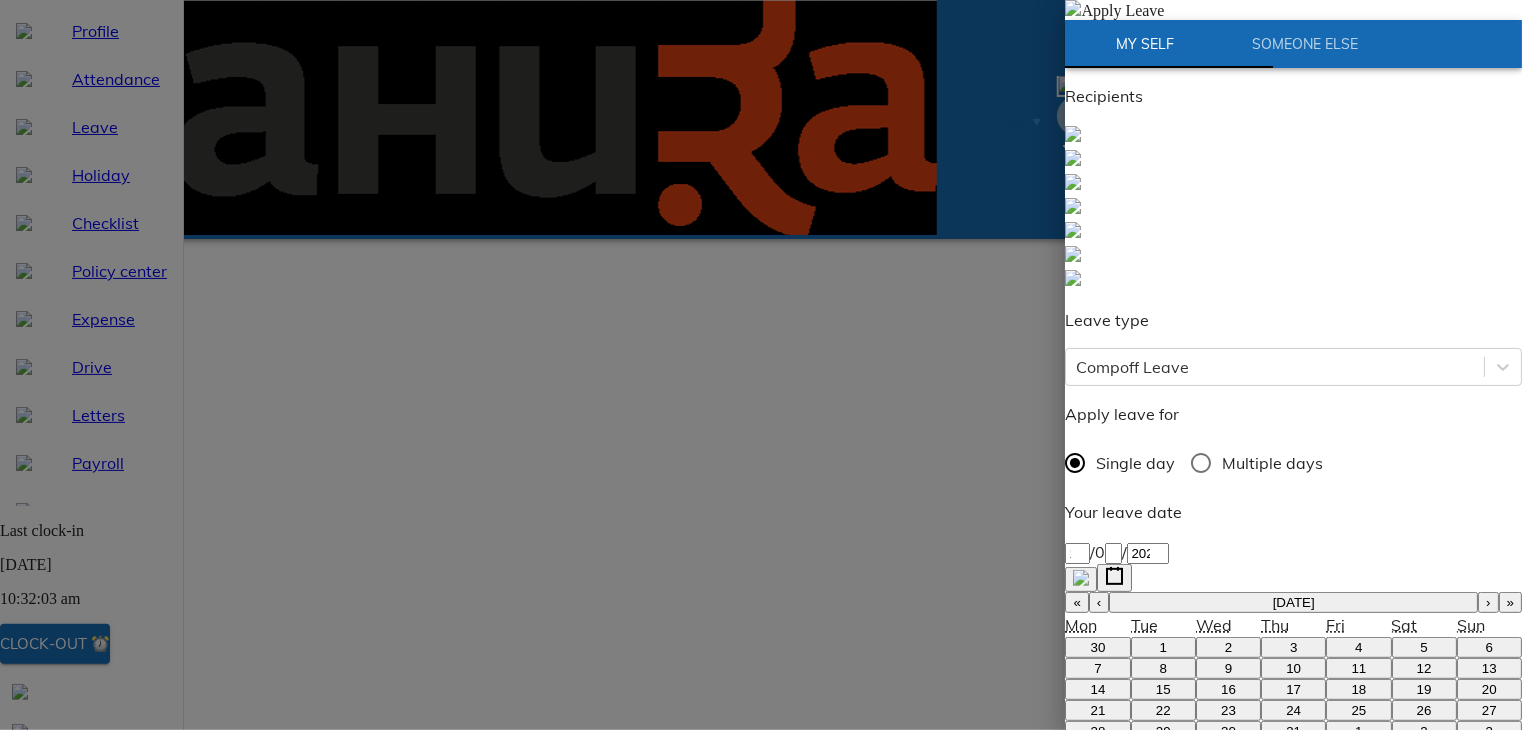 click on "Request tor eve." at bounding box center [1158, 1134] 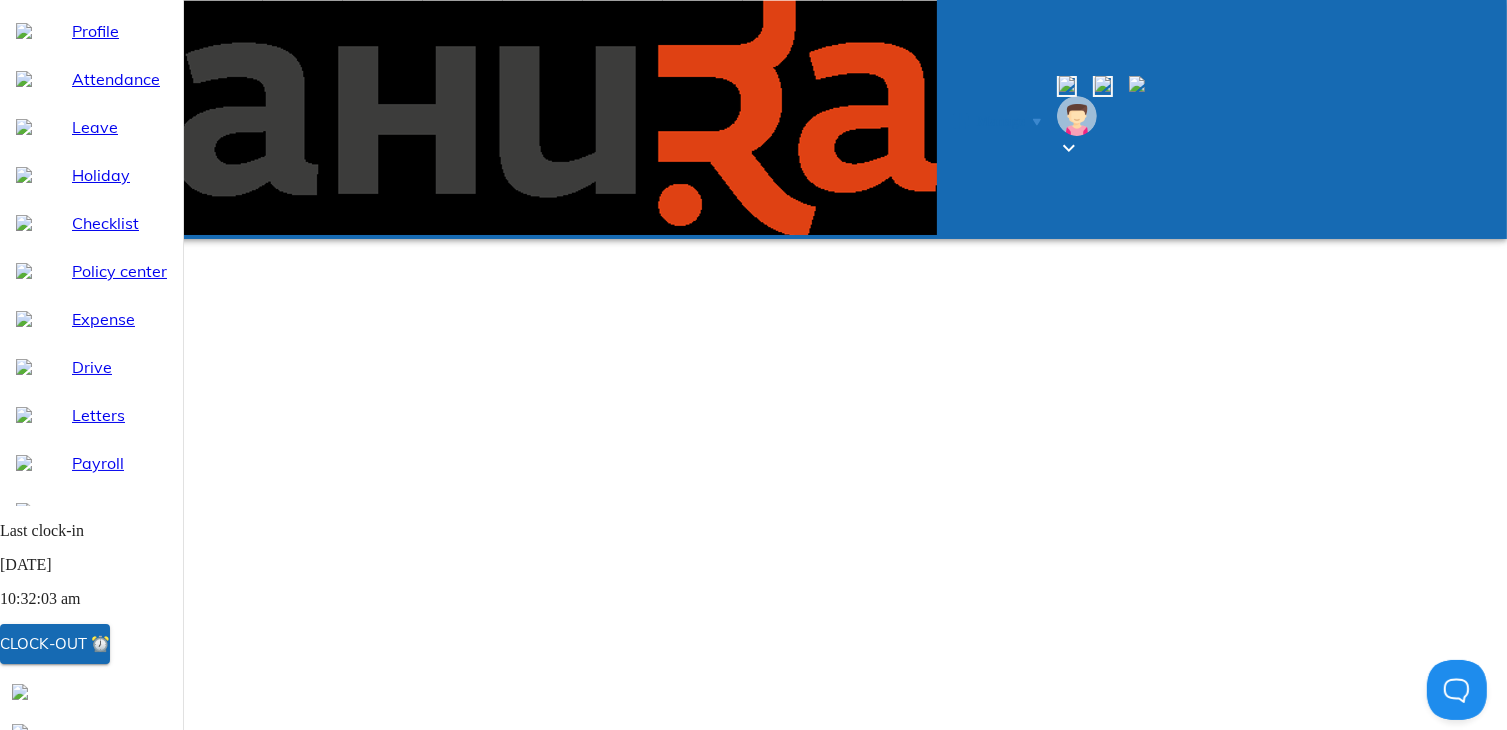 click on "My leave balance 2025-07 Jan Feb Mar Apr May Jun [DATE] Aug Sep Oct Nov [DATE] Bereavement Leave  10.00 Days   View Logs Ledger Apply Leave Comp Off 2.0  0.00 Days   View Logs Ledger Apply Leave Covid leave  14.00 Days   View Logs Ledger Apply Leave Floating Holidays  1.00 Days   View Logs Ledger Apply Leave Marriage Leave  30.00 Days   View Logs Ledger Apply Leave Paternity Leave  90.00 Days   View Logs Ledger Apply Leave Privileged Leave  20.00 Days   View Logs Ledger Apply Leave Unpaid Leave  0.00 Lop days used   View Logs Ledger Apply Leave Wellness day  1.00 Days   View Logs Ledger Apply Leave Compoff Leave  6.00 Days   View Logs Ledger Apply Leave Leave History Apr-2025 to Mar-2026 Leave Name Apr May Jun [DATE] Aug Sep Oct Nov Dec Jan Feb Mar Privileged Leave 1 1 4 Compoff Leave 1 1 Floating Holidays 1" at bounding box center [753, 1132] 